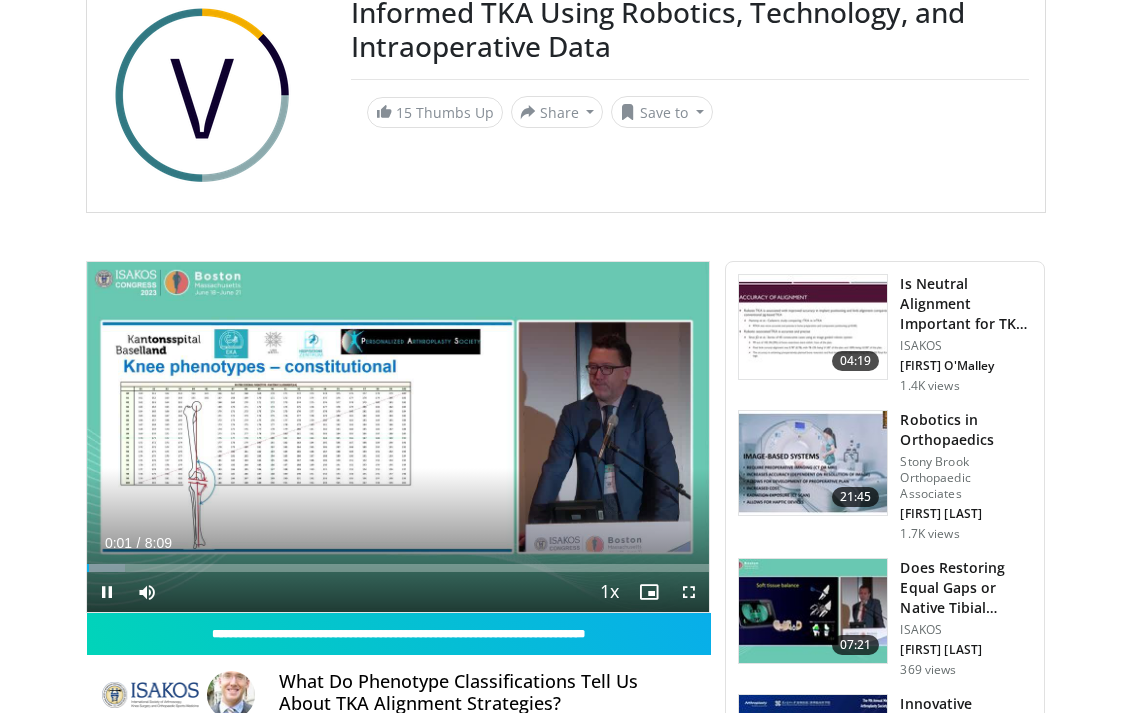 scroll, scrollTop: 200, scrollLeft: 0, axis: vertical 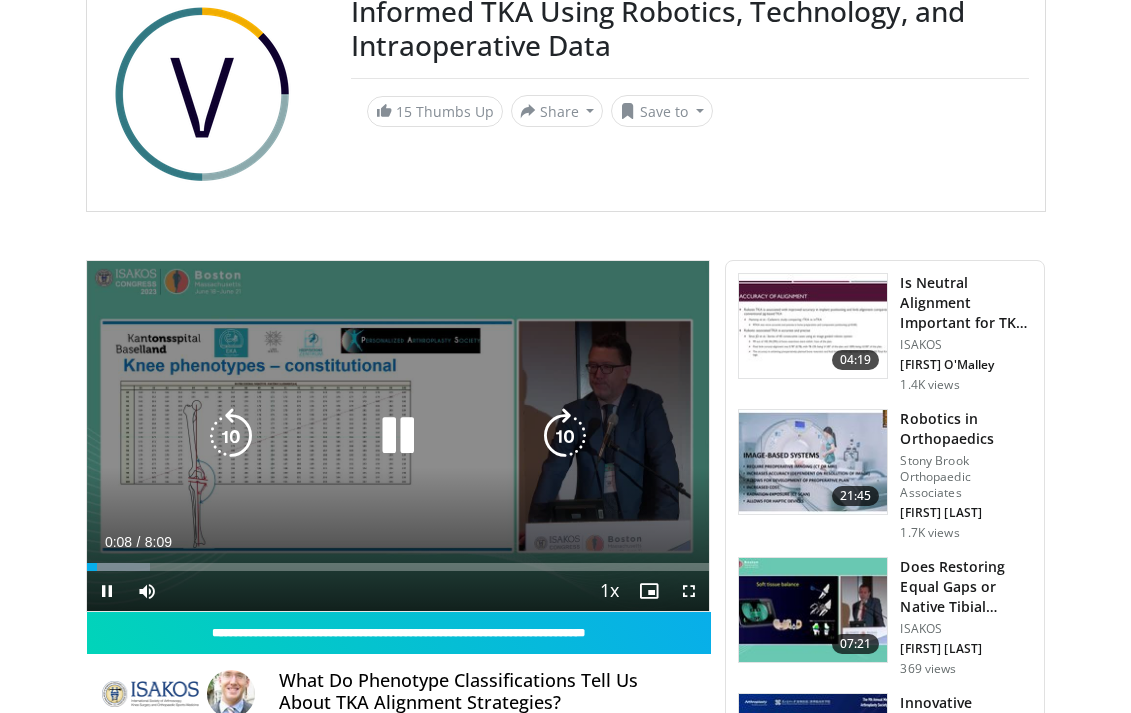 click at bounding box center (398, 436) 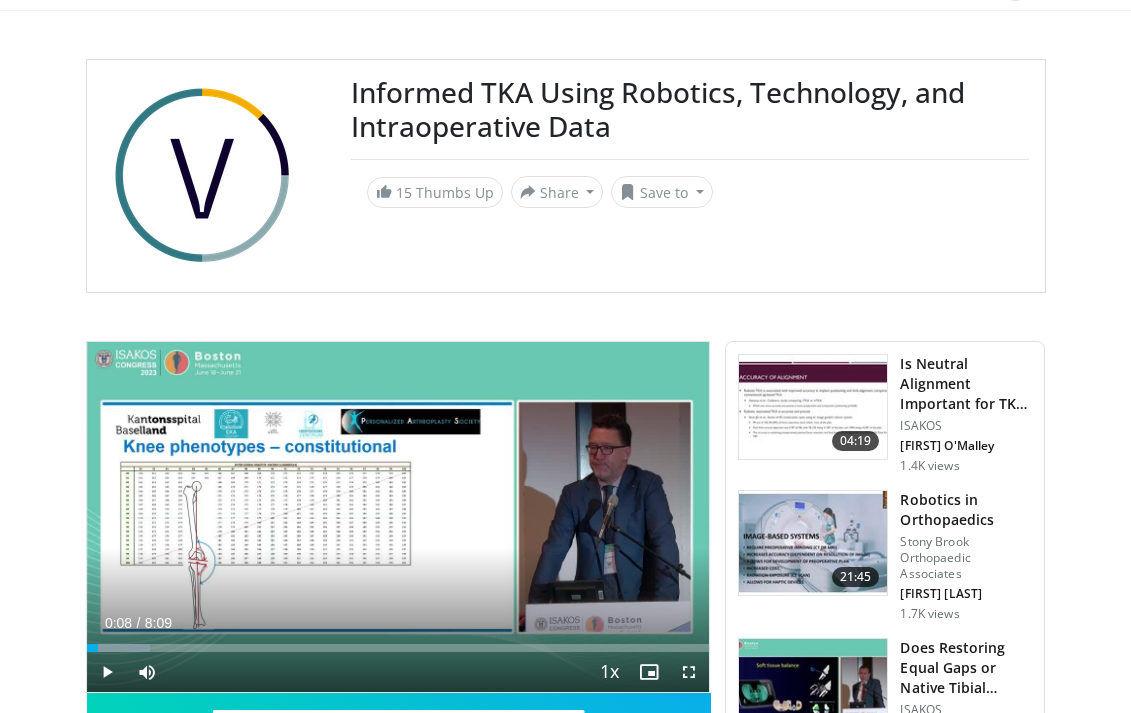 scroll, scrollTop: 0, scrollLeft: 0, axis: both 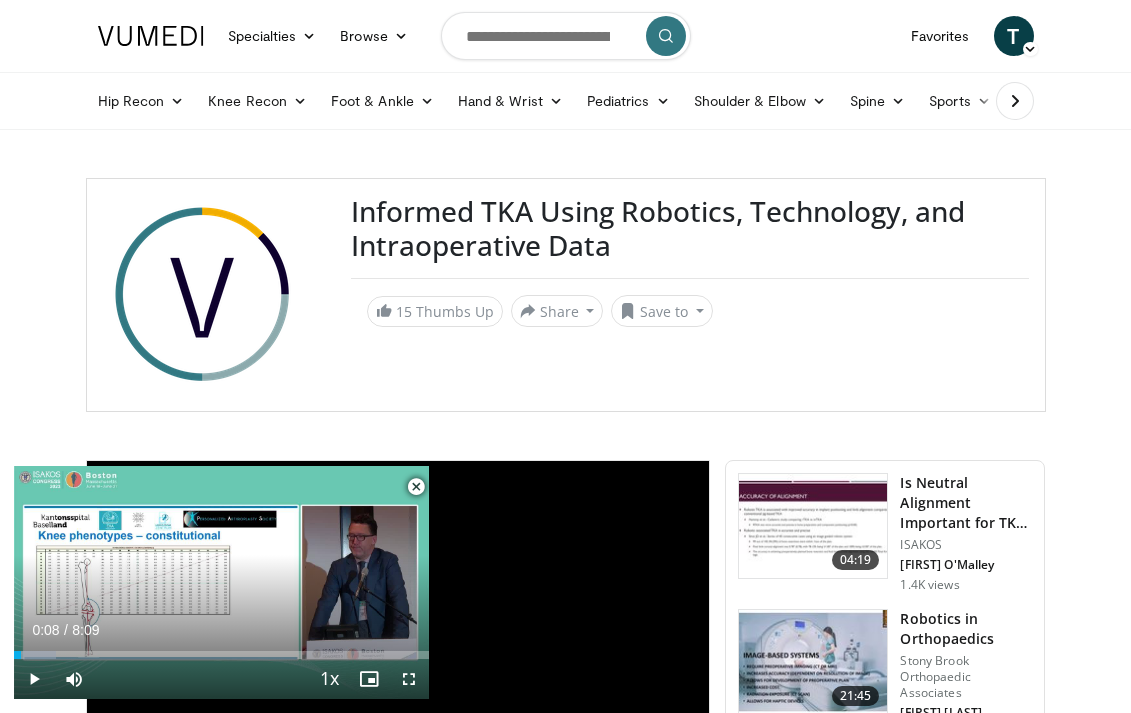 click at bounding box center [151, 36] 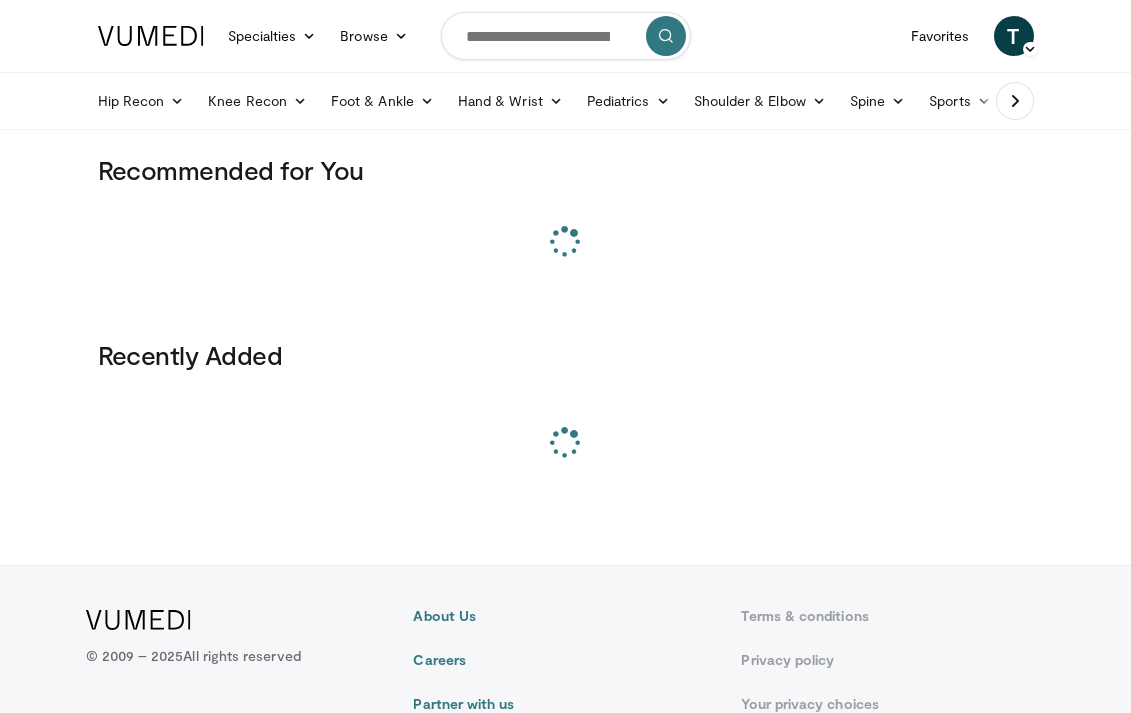 scroll, scrollTop: 0, scrollLeft: 0, axis: both 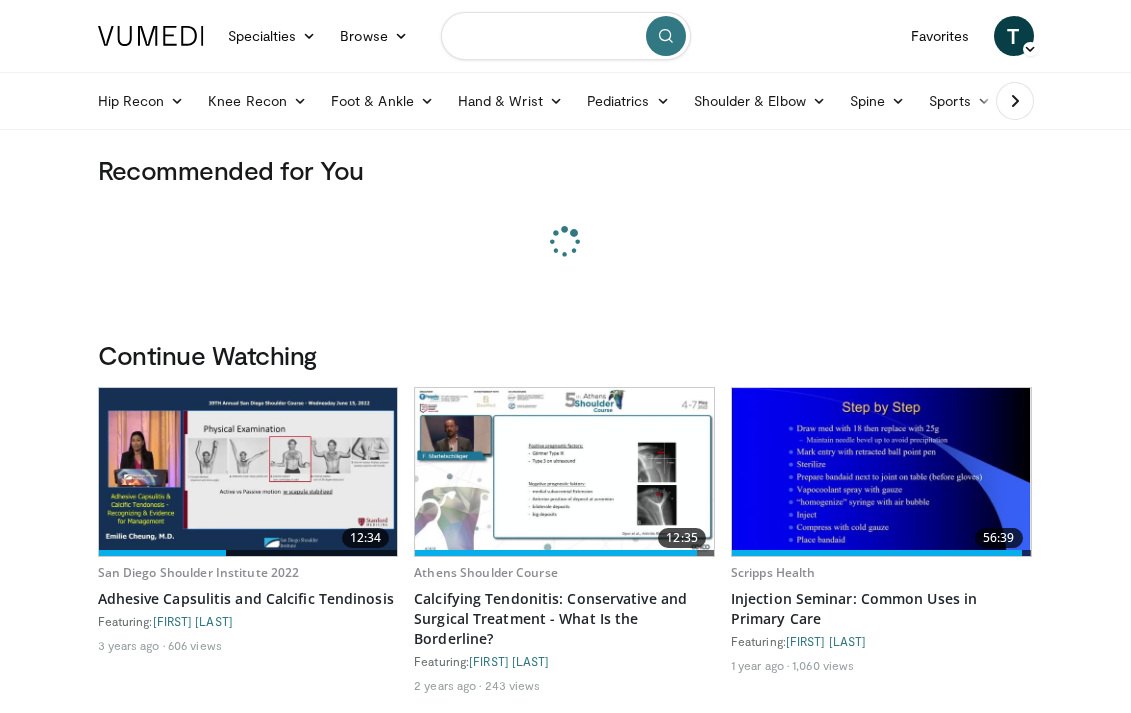 click at bounding box center (566, 36) 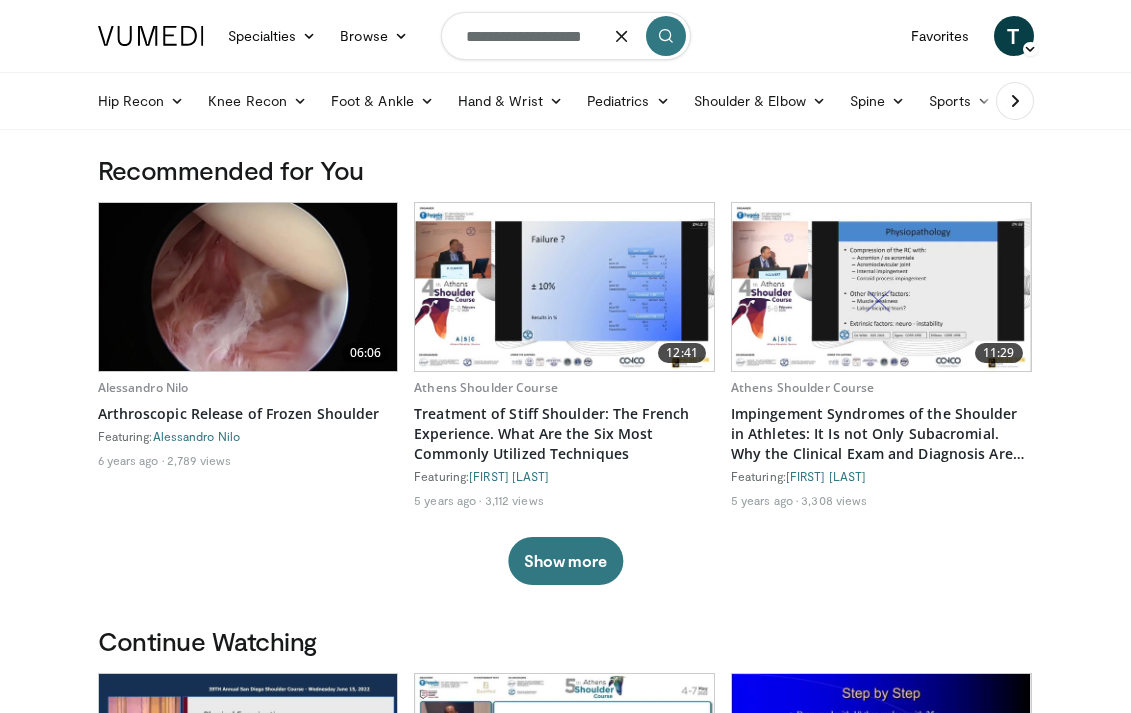 type on "**********" 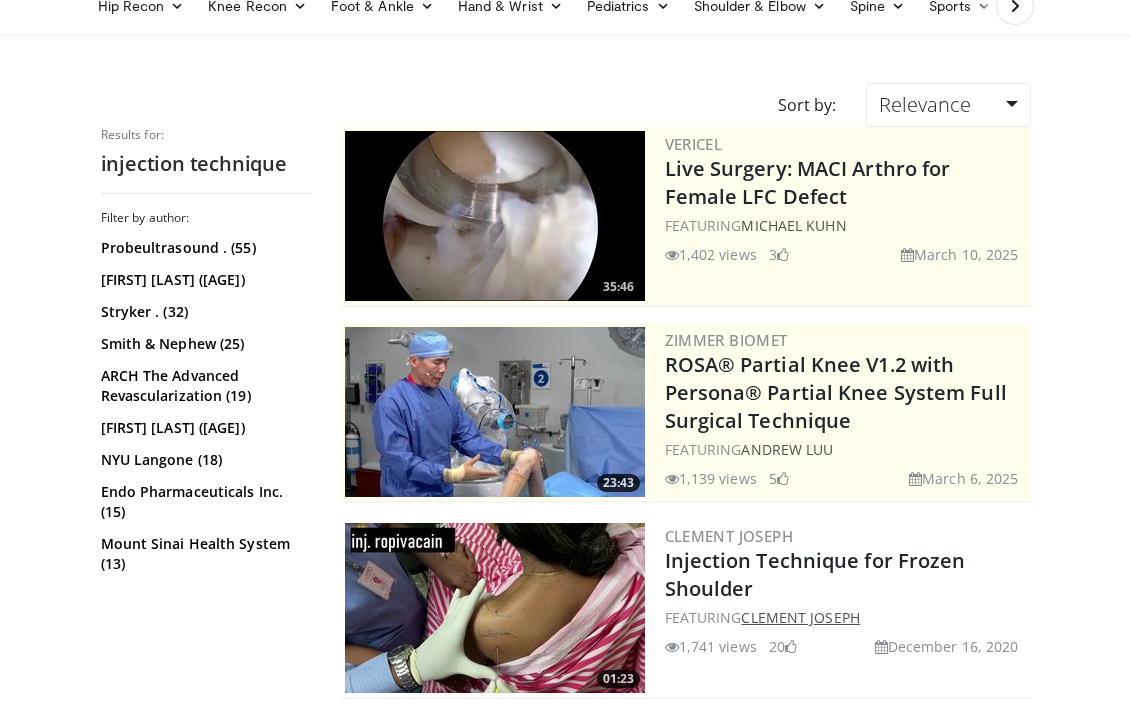 scroll, scrollTop: 300, scrollLeft: 0, axis: vertical 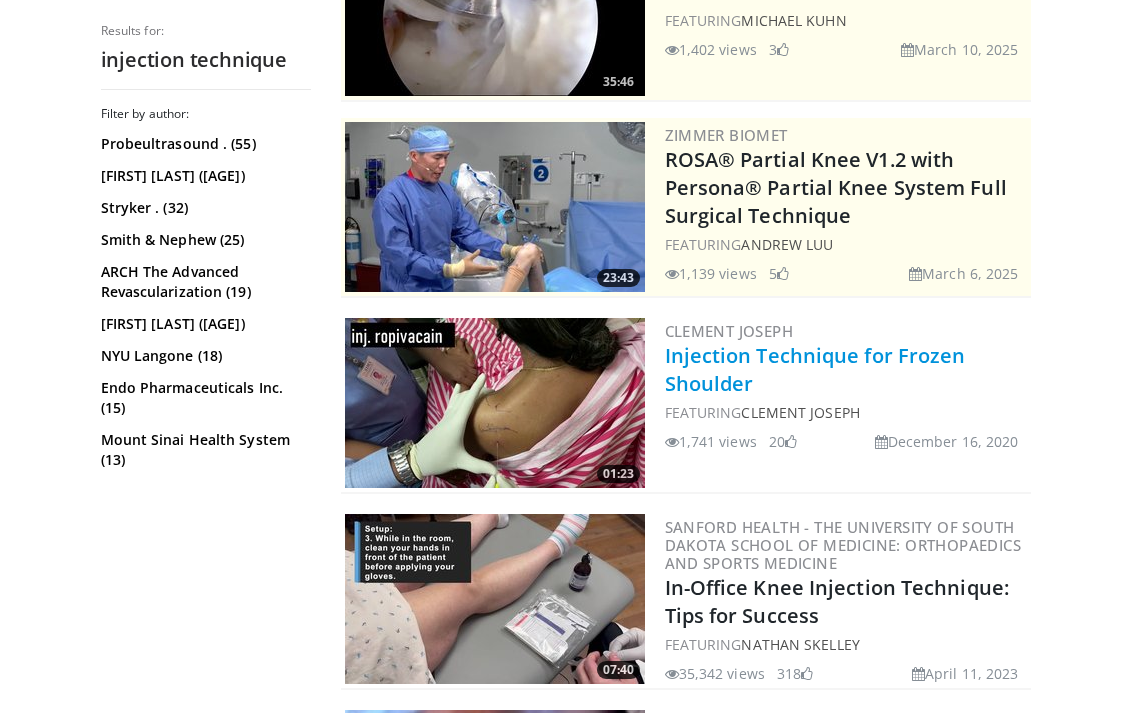 click on "Injection Technique for Frozen Shoulder" at bounding box center [815, 369] 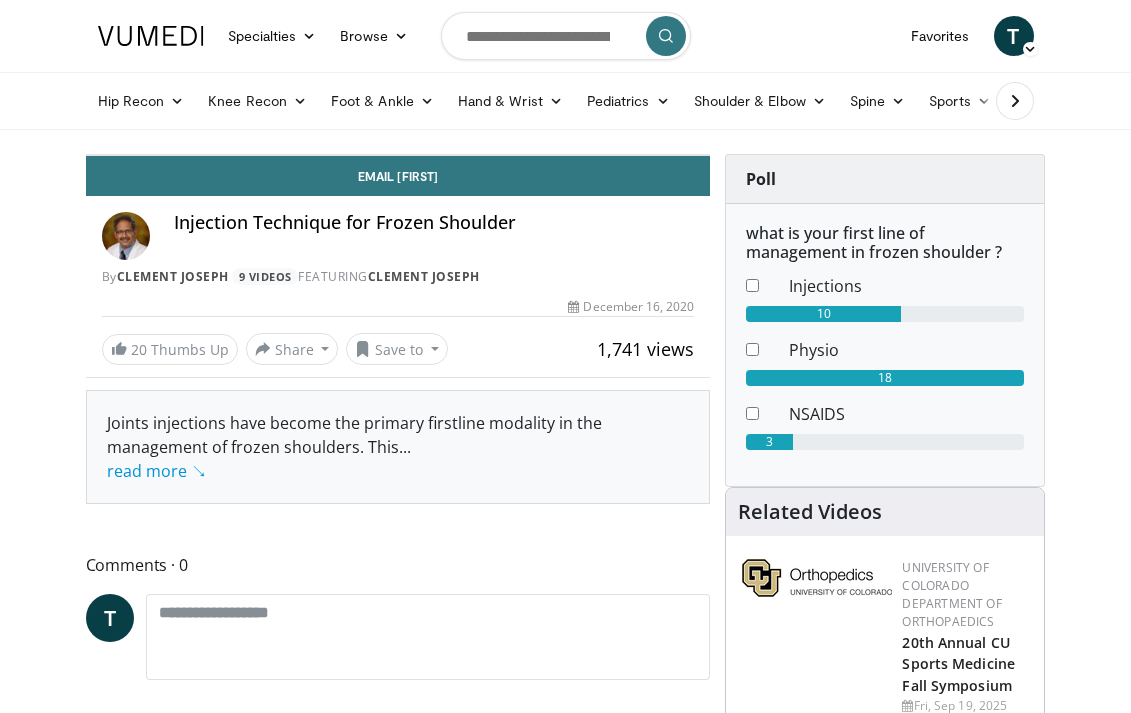 scroll, scrollTop: 0, scrollLeft: 0, axis: both 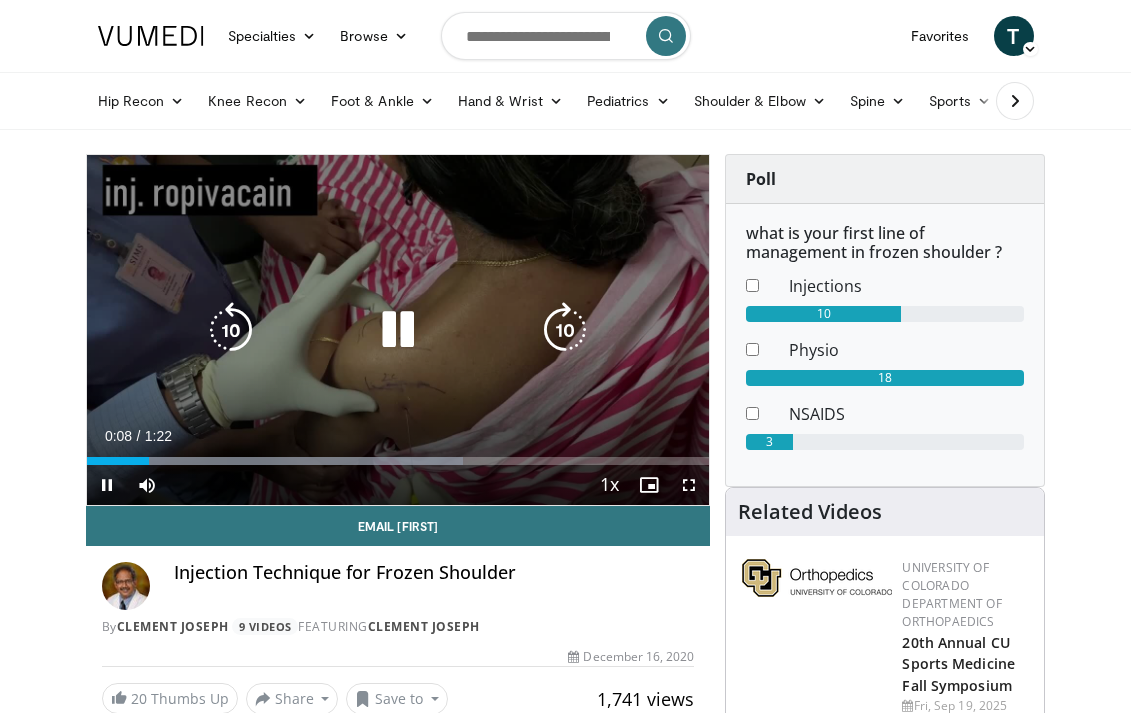 drag, startPoint x: 394, startPoint y: 337, endPoint x: 409, endPoint y: 336, distance: 15.033297 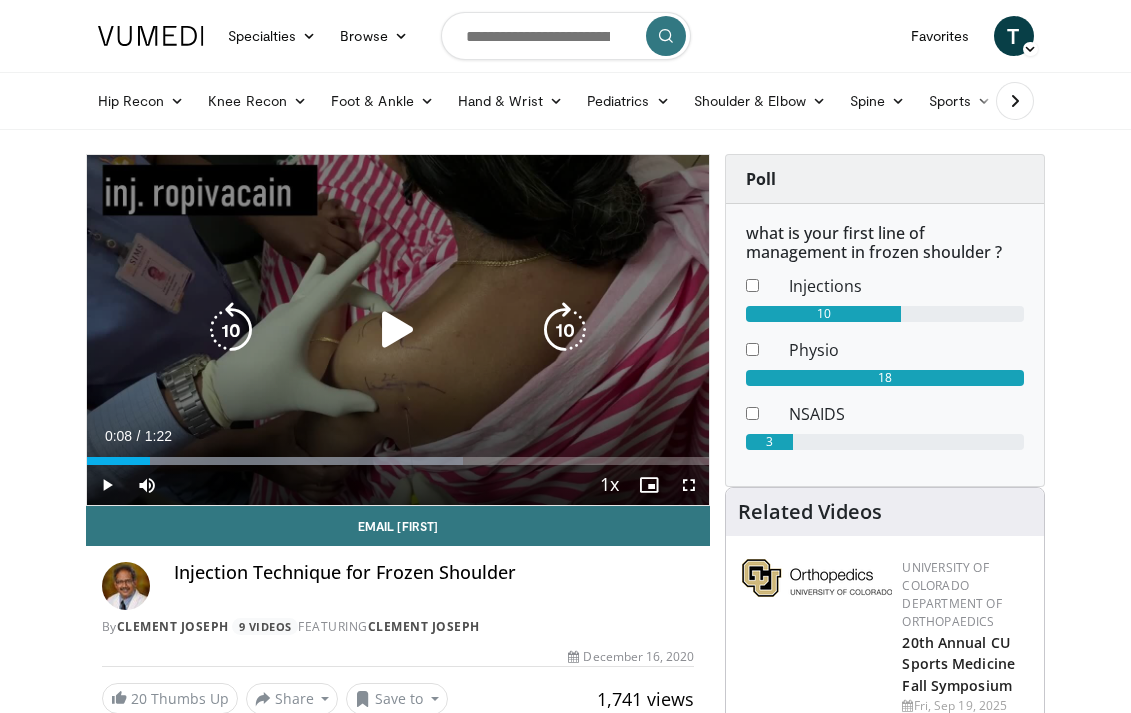 click at bounding box center [398, 330] 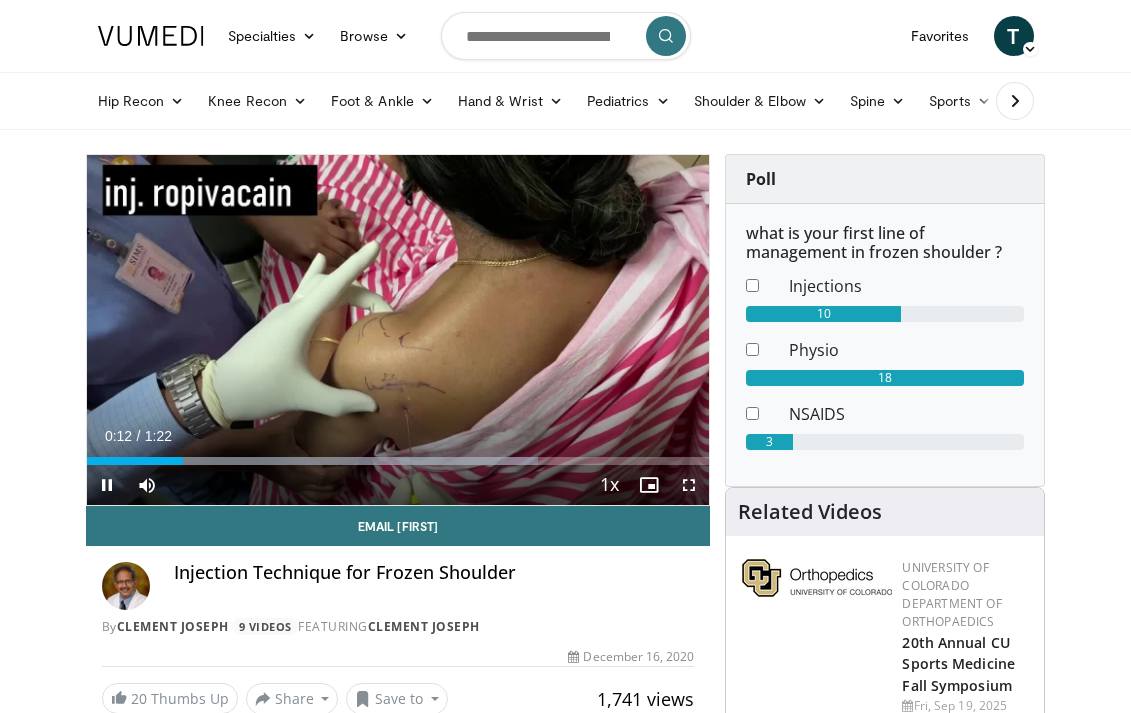 click at bounding box center (689, 485) 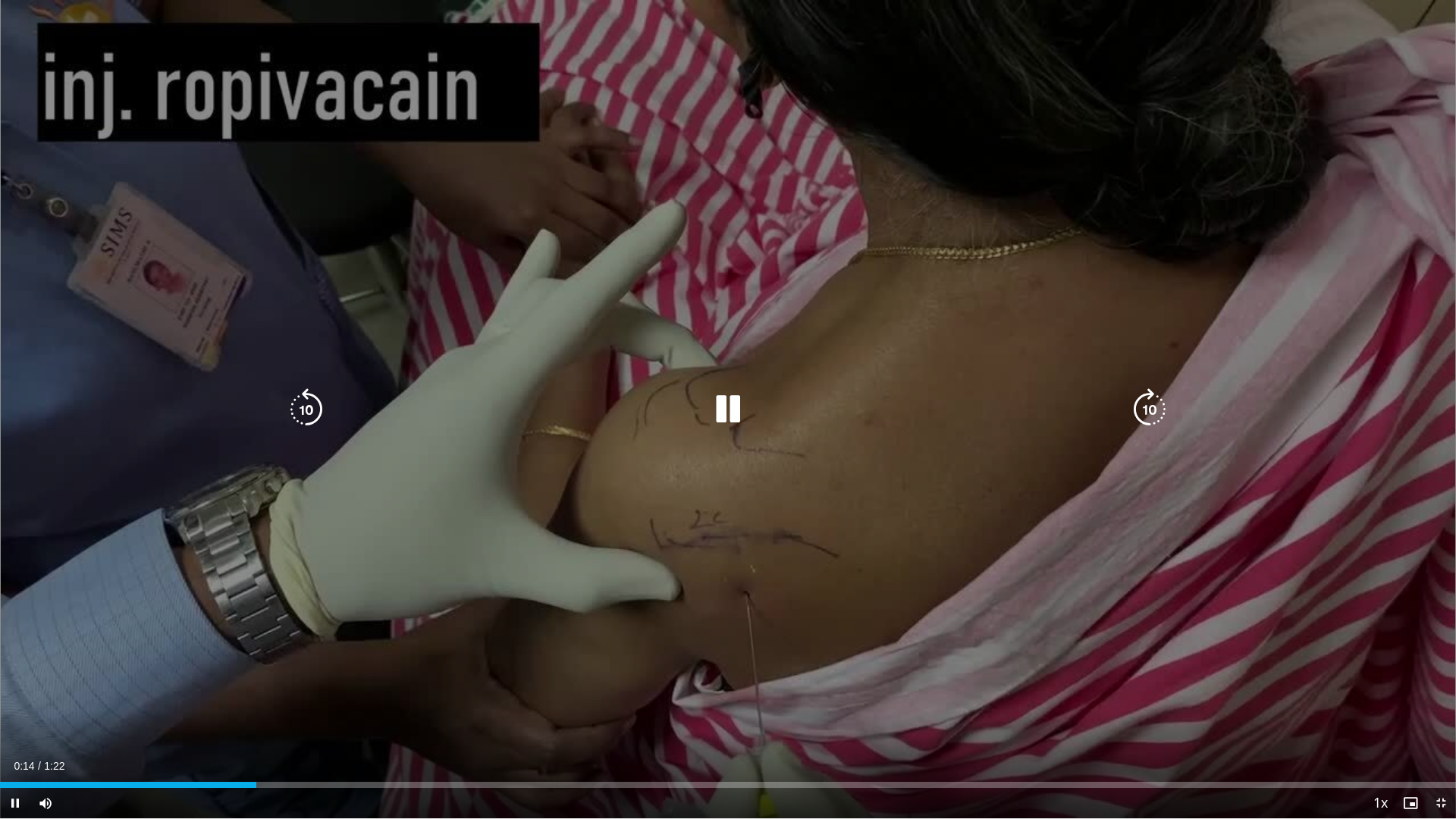 click on "10 seconds
Tap to unmute" at bounding box center (728, 409) 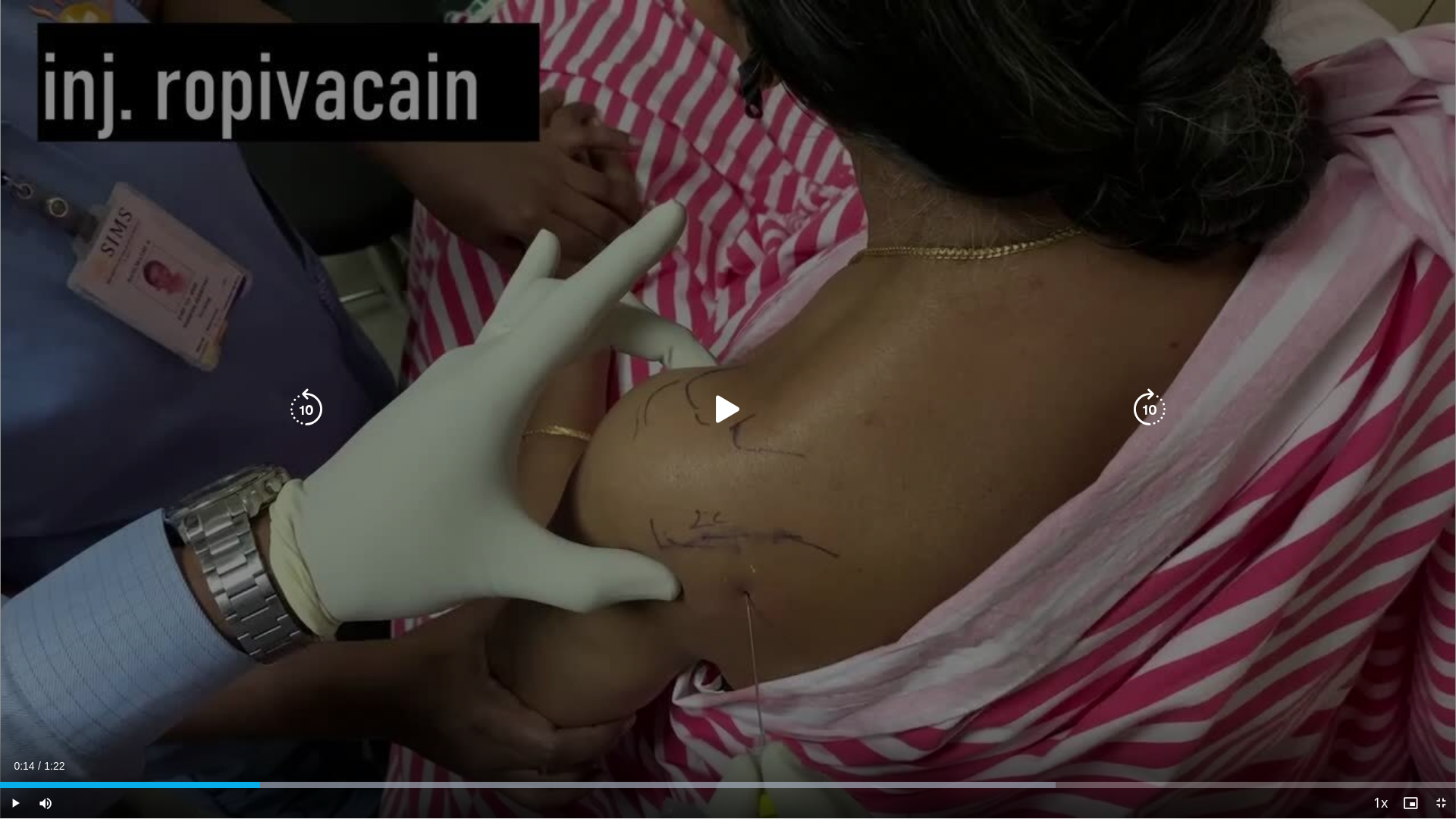 click at bounding box center (728, 410) 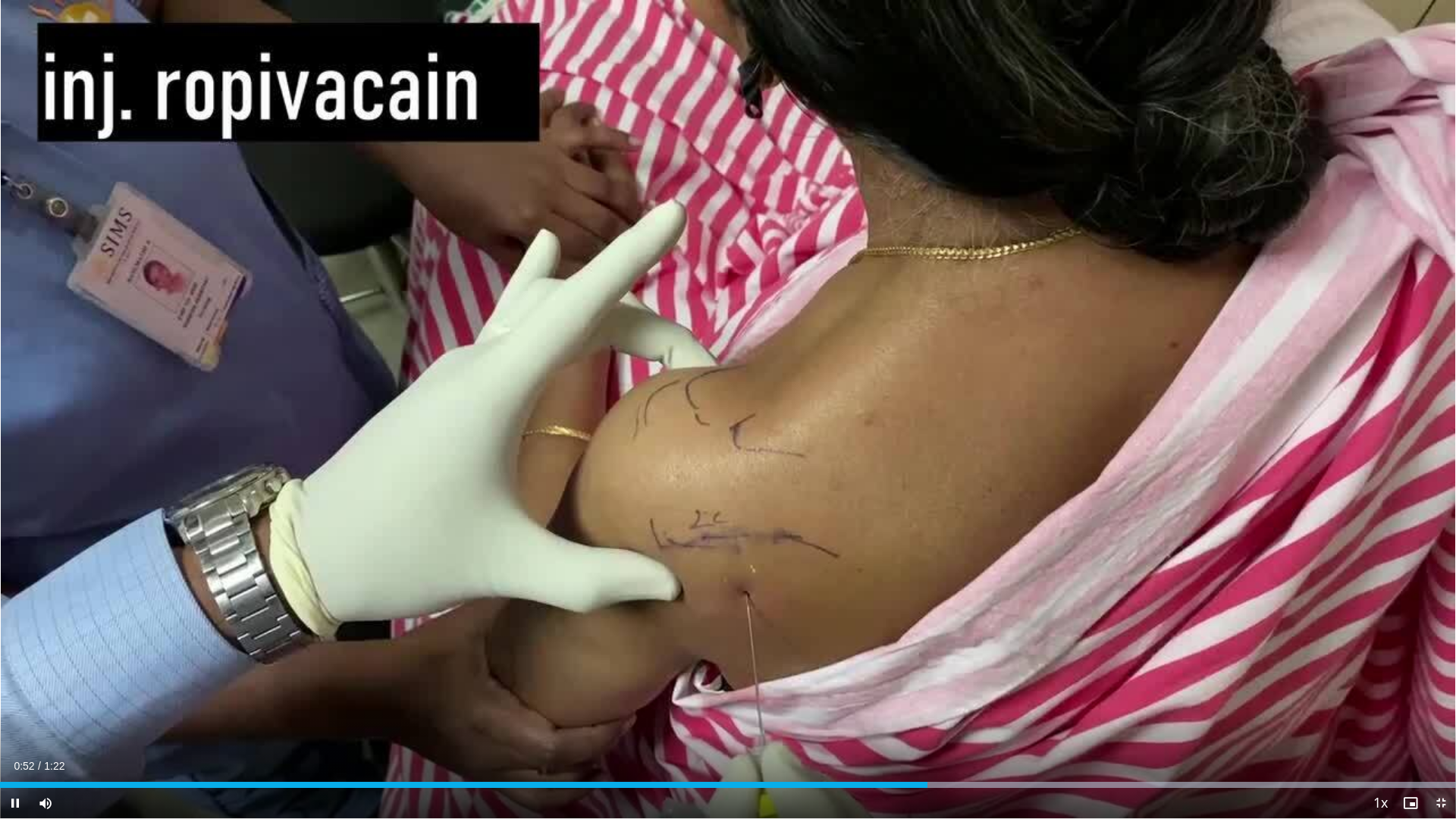 click at bounding box center [1441, 803] 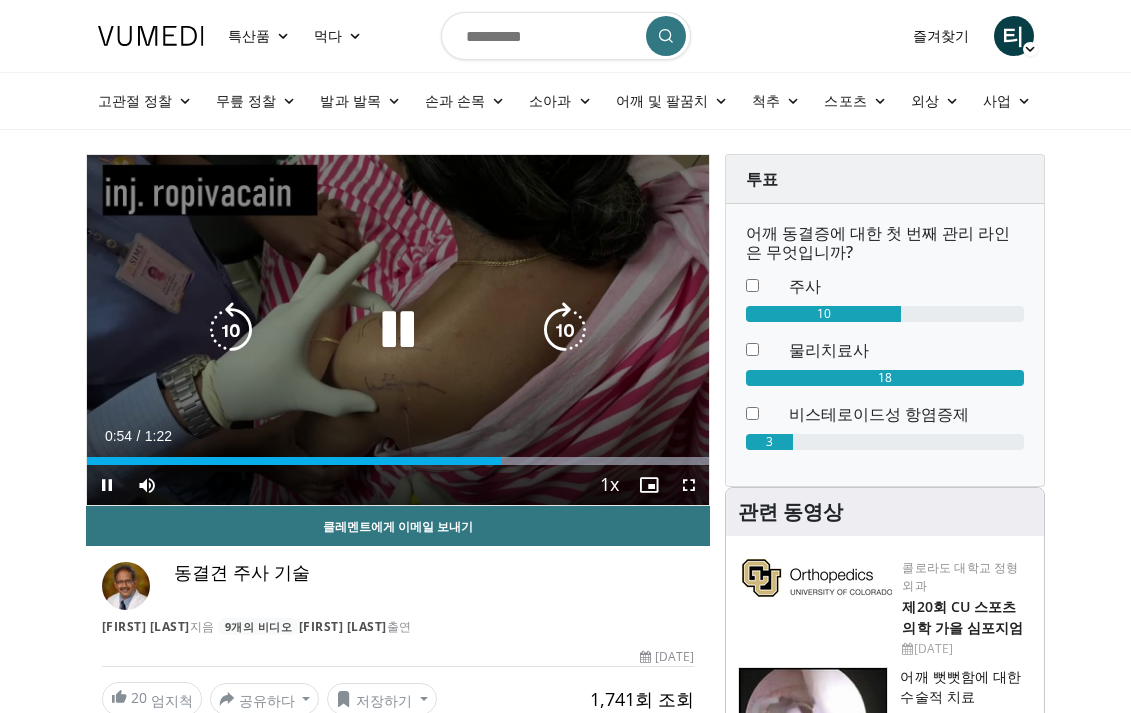 click at bounding box center (398, 330) 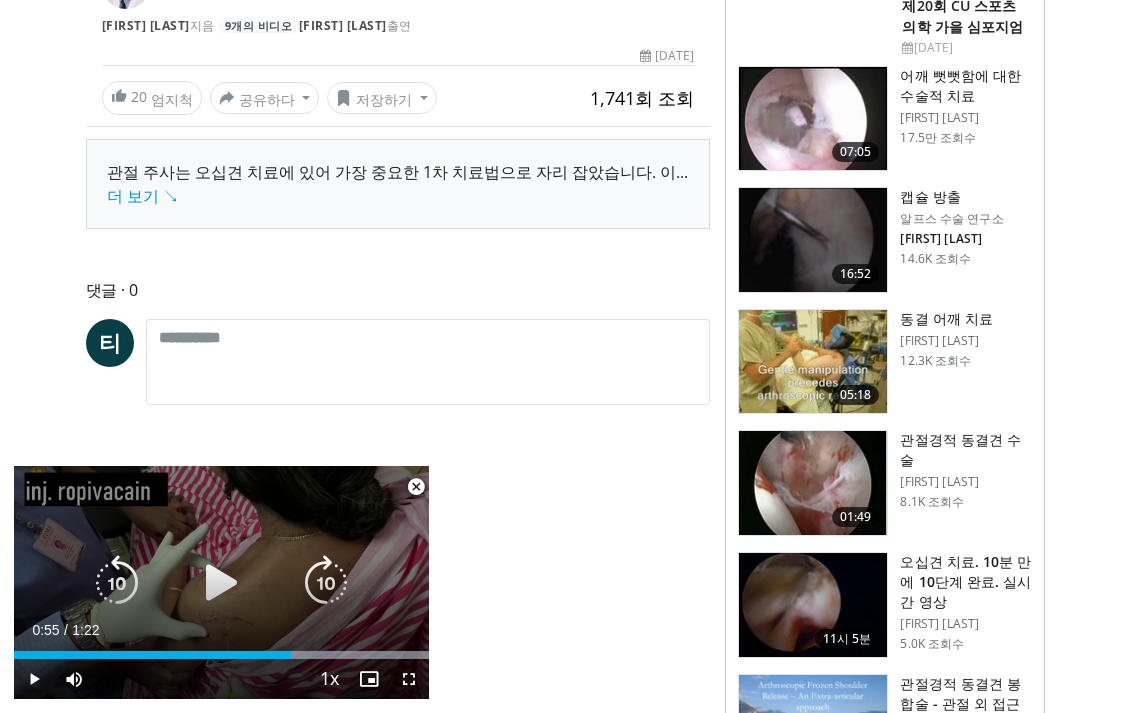 scroll, scrollTop: 700, scrollLeft: 0, axis: vertical 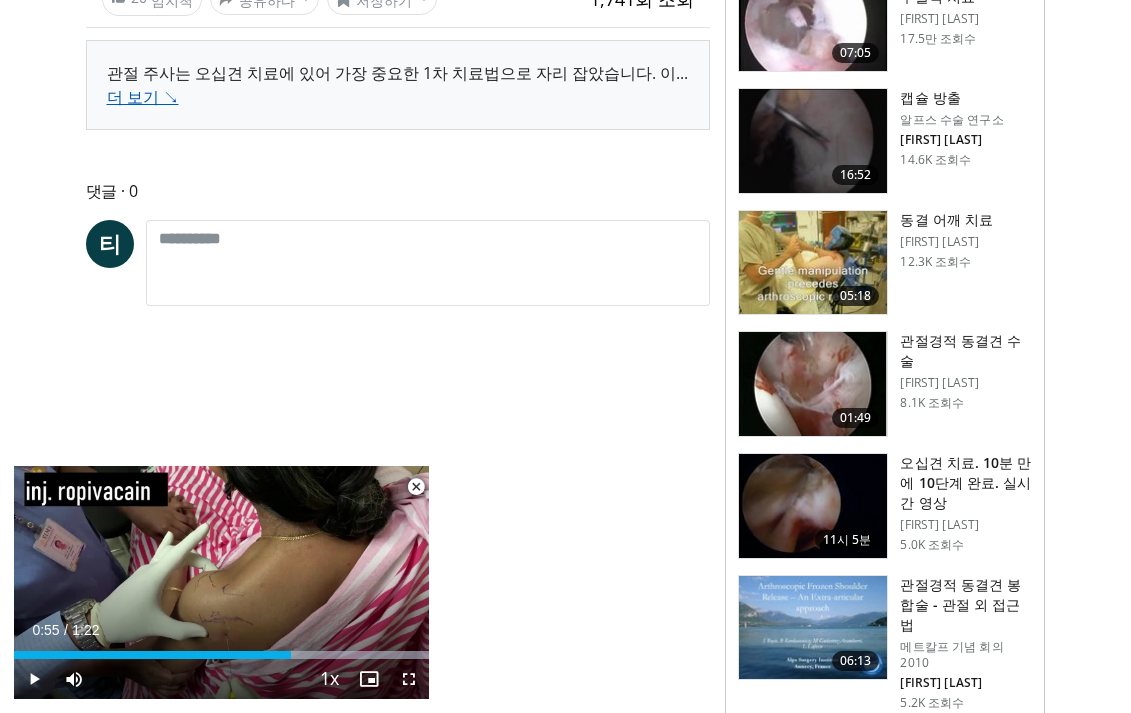 click on "더 보기 ↘" at bounding box center (143, 97) 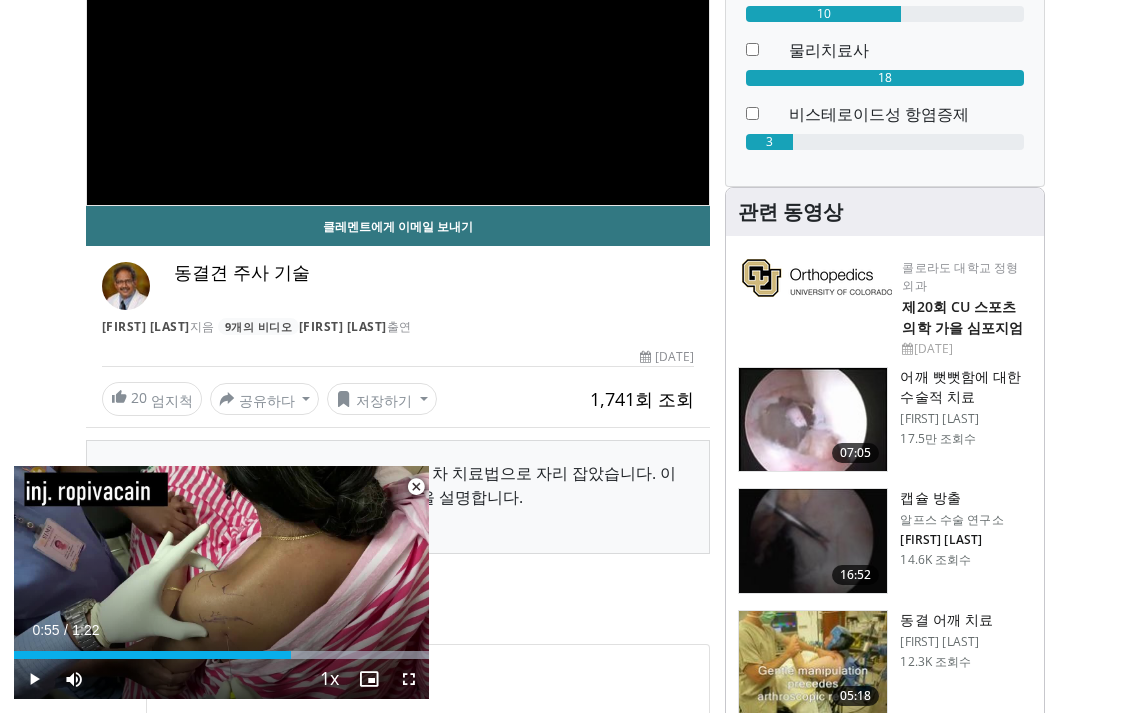 scroll, scrollTop: 100, scrollLeft: 0, axis: vertical 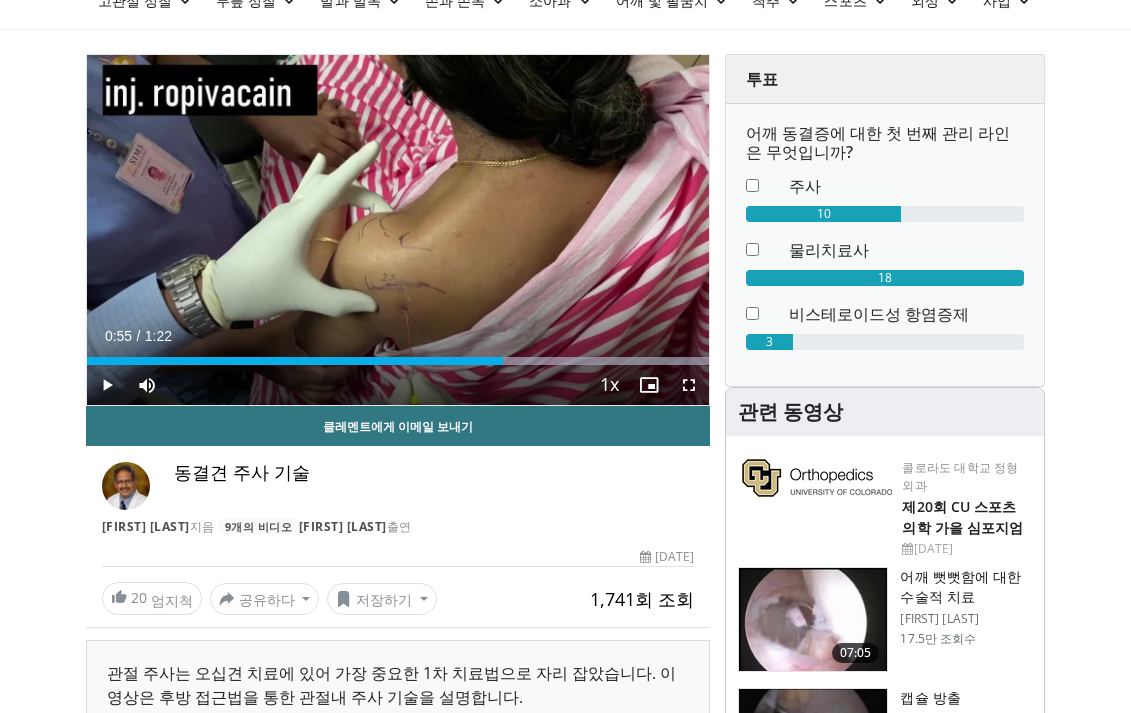 drag, startPoint x: 23, startPoint y: 388, endPoint x: 35, endPoint y: 389, distance: 12.0415945 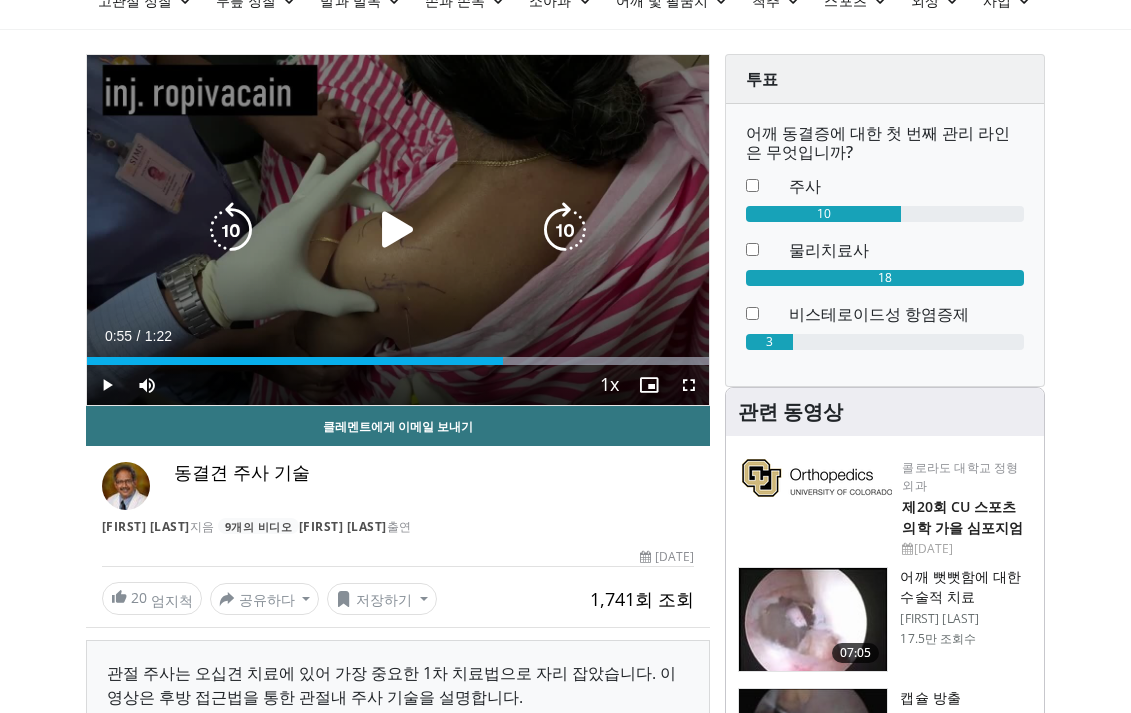 click at bounding box center (231, 230) 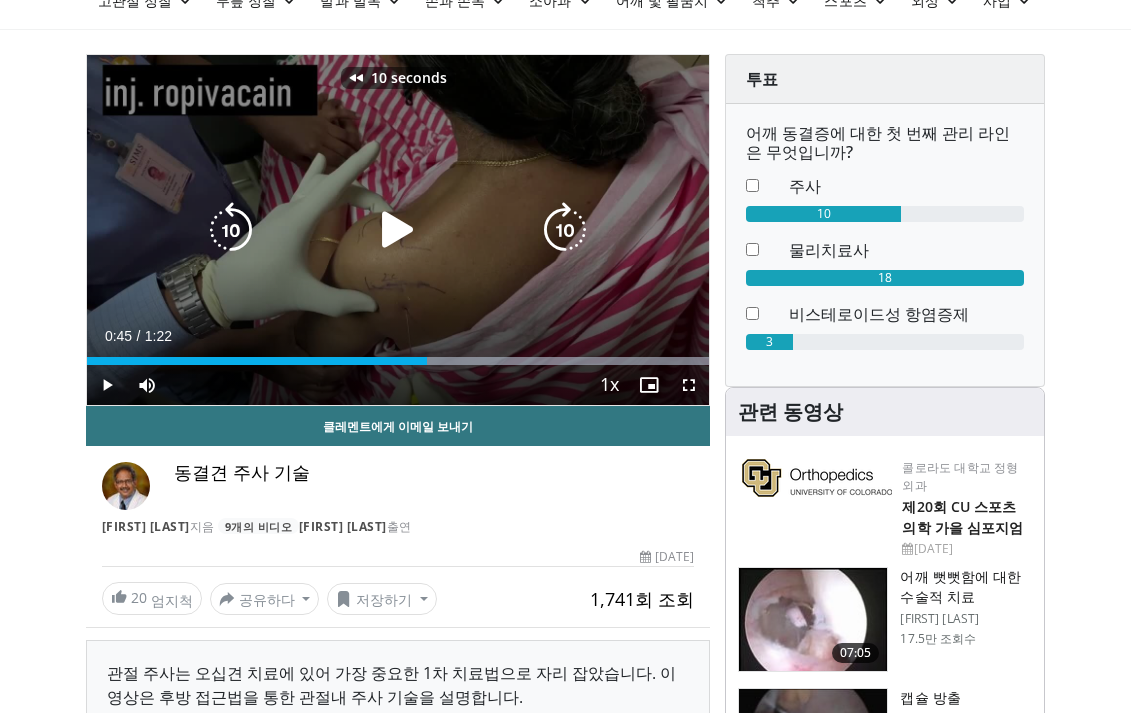 click at bounding box center [398, 230] 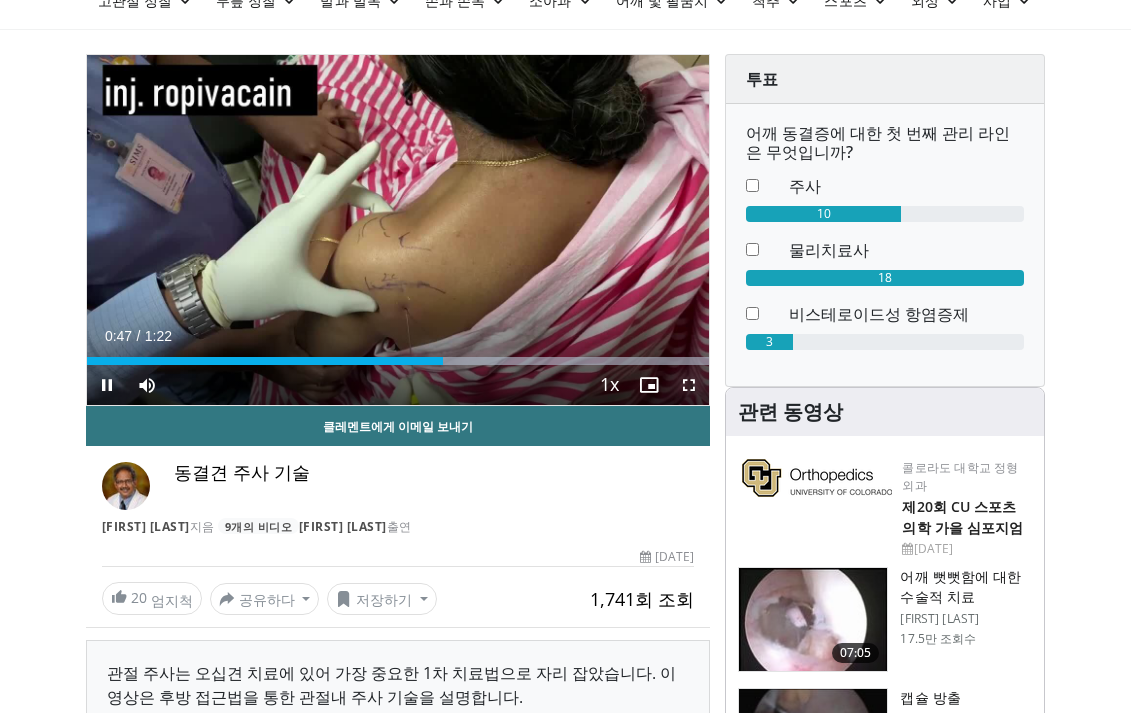 drag, startPoint x: 690, startPoint y: 380, endPoint x: 776, endPoint y: 645, distance: 278.60547 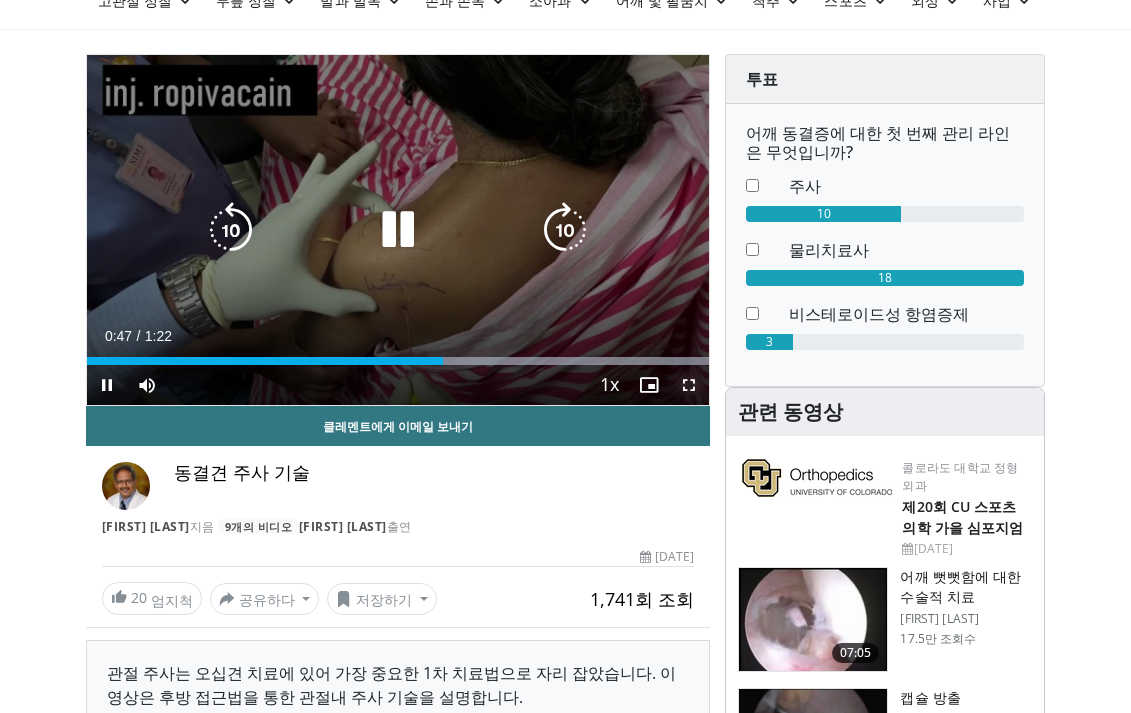 click at bounding box center [689, 385] 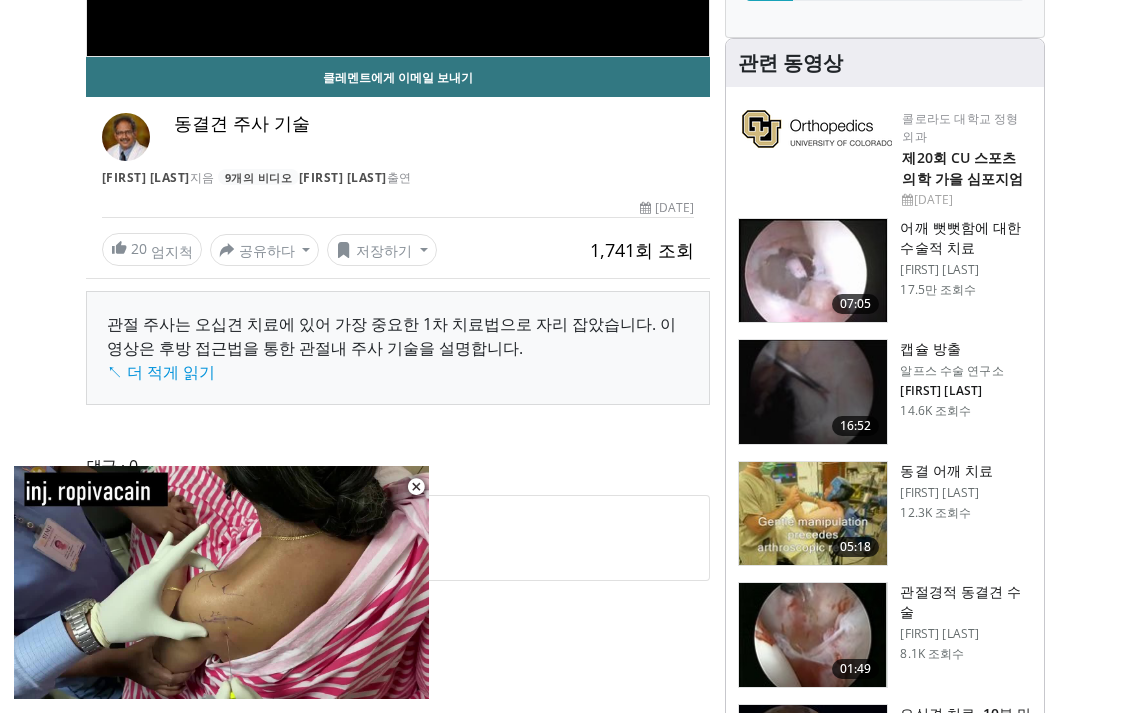 scroll, scrollTop: 600, scrollLeft: 0, axis: vertical 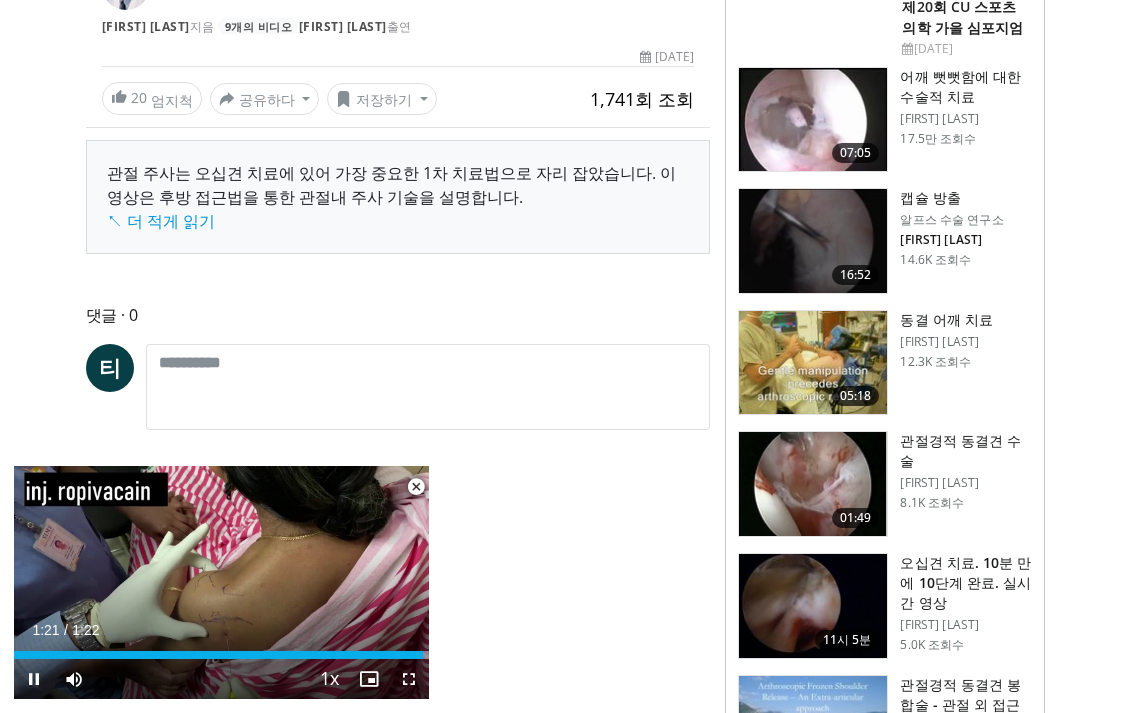 click at bounding box center [416, 487] 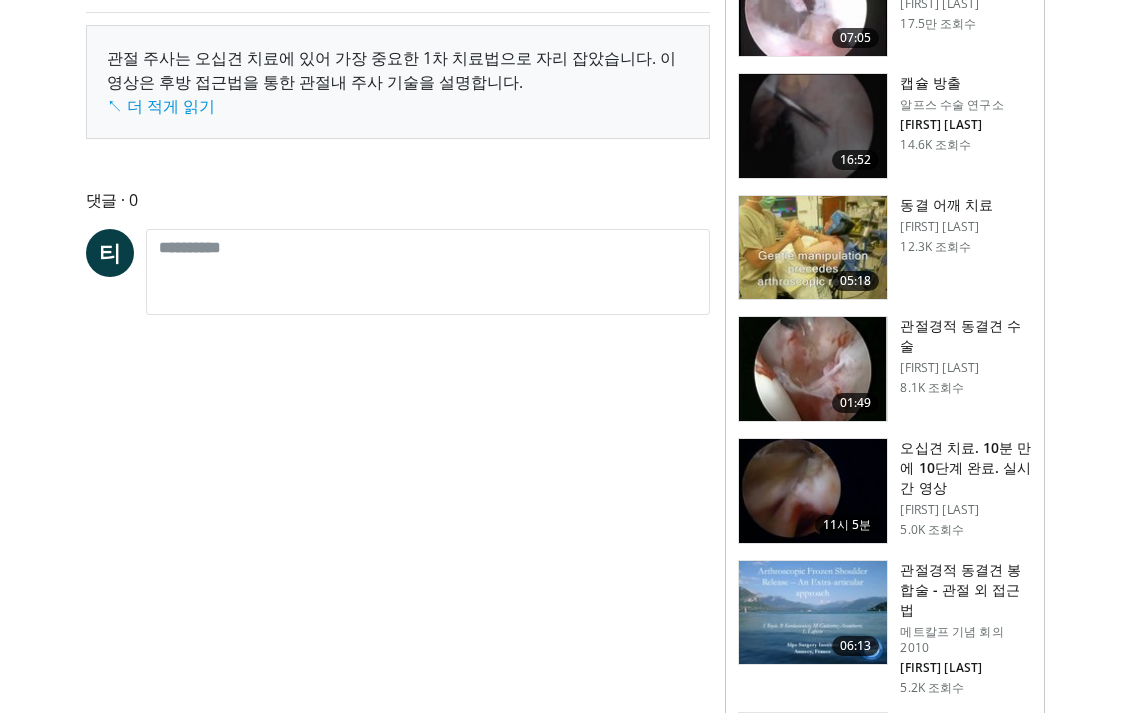 scroll, scrollTop: 750, scrollLeft: 0, axis: vertical 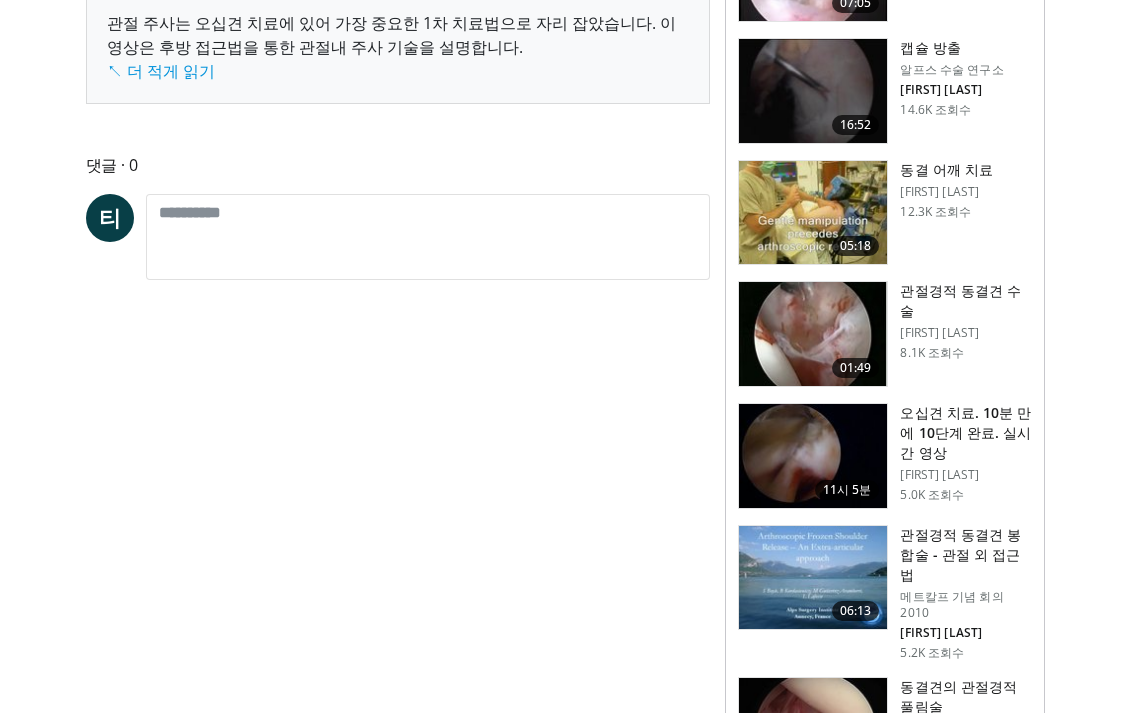 click on "특산품
성인 및 가정의학
알레르기, 천식, 면역학
마취과
심장학
이의
피부과
내분비학
위장병학 및 간병학
일반외과
혈액학 및 종양학
감염병
신장학
신경학
신경외과
산부인과
안과학
구강악안면외과
정형 외과
이비인후과
소아과
성형수술
정형외과
정신과
폐의학
방사선종양학
방사선과
류마티스학
비뇨기과
먹다
티" at bounding box center [565, 1040] 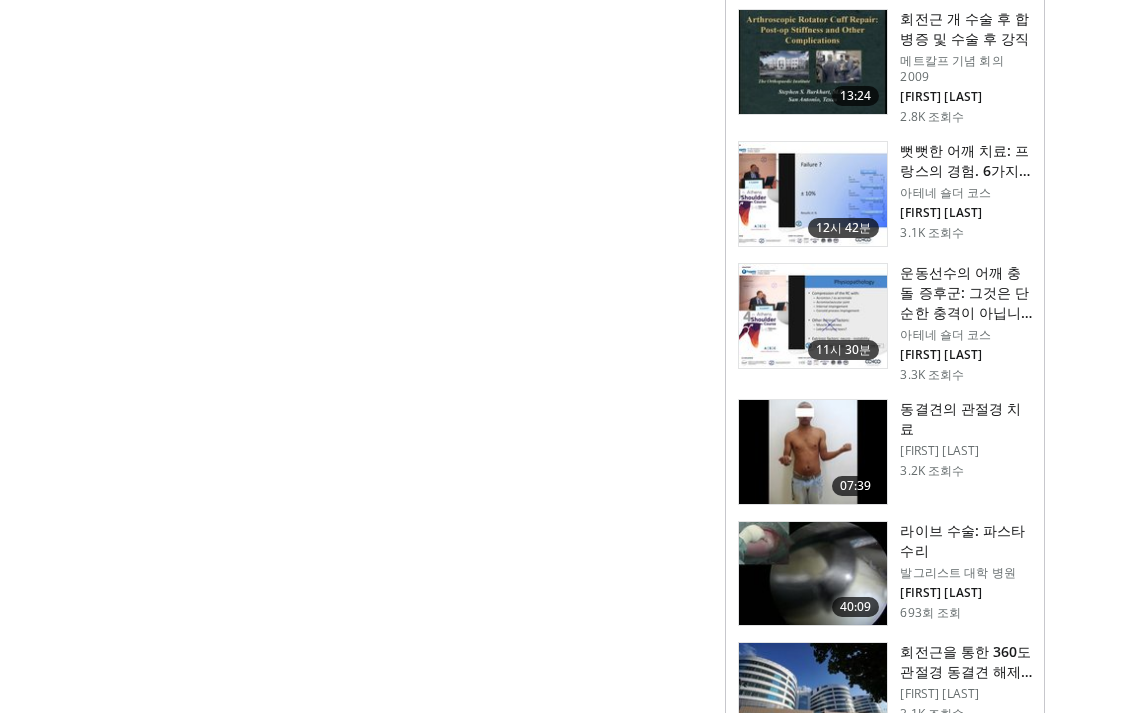 scroll, scrollTop: 1950, scrollLeft: 0, axis: vertical 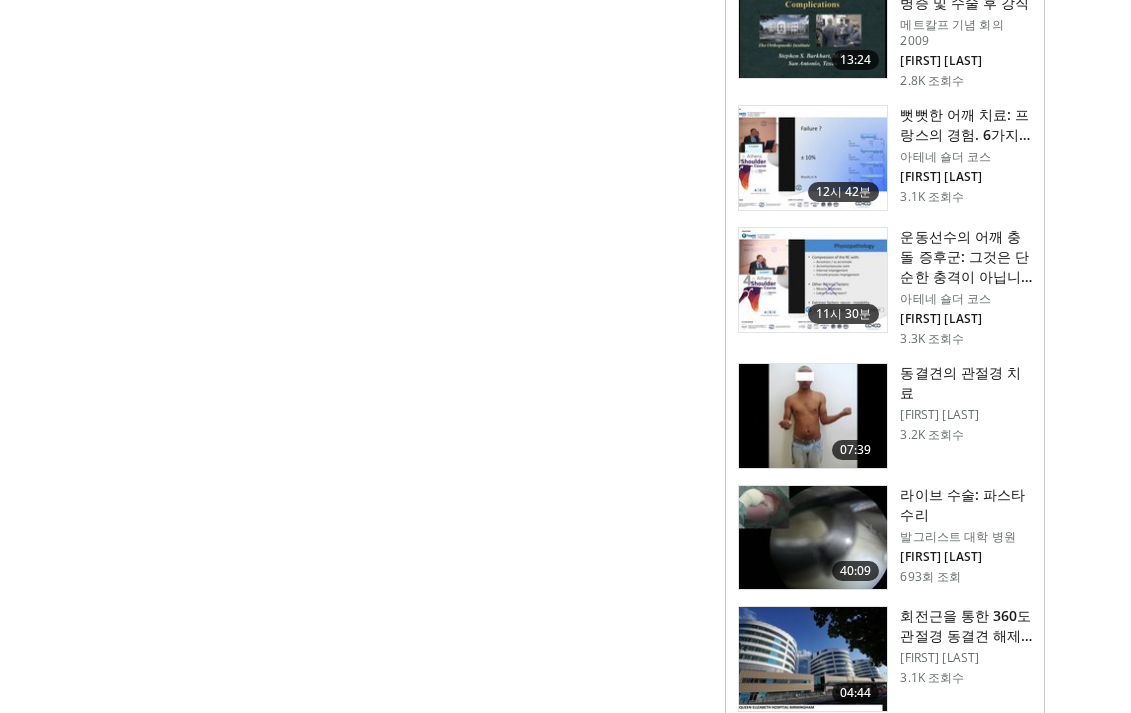click at bounding box center (813, 158) 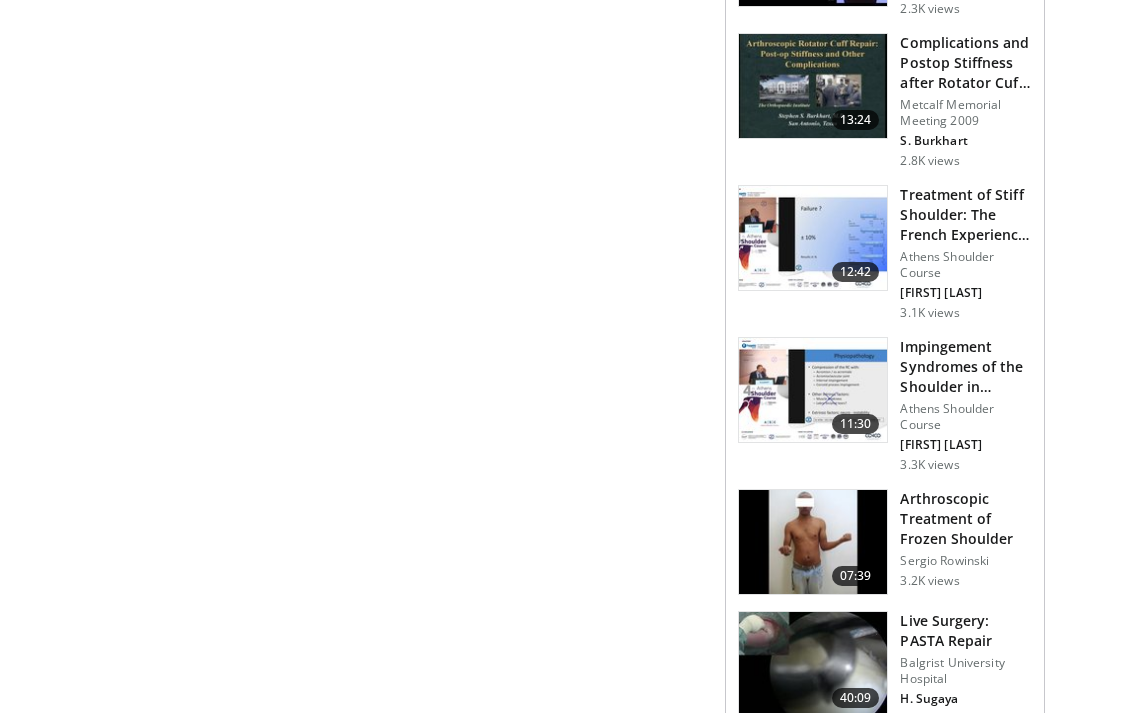 scroll, scrollTop: 1960, scrollLeft: 0, axis: vertical 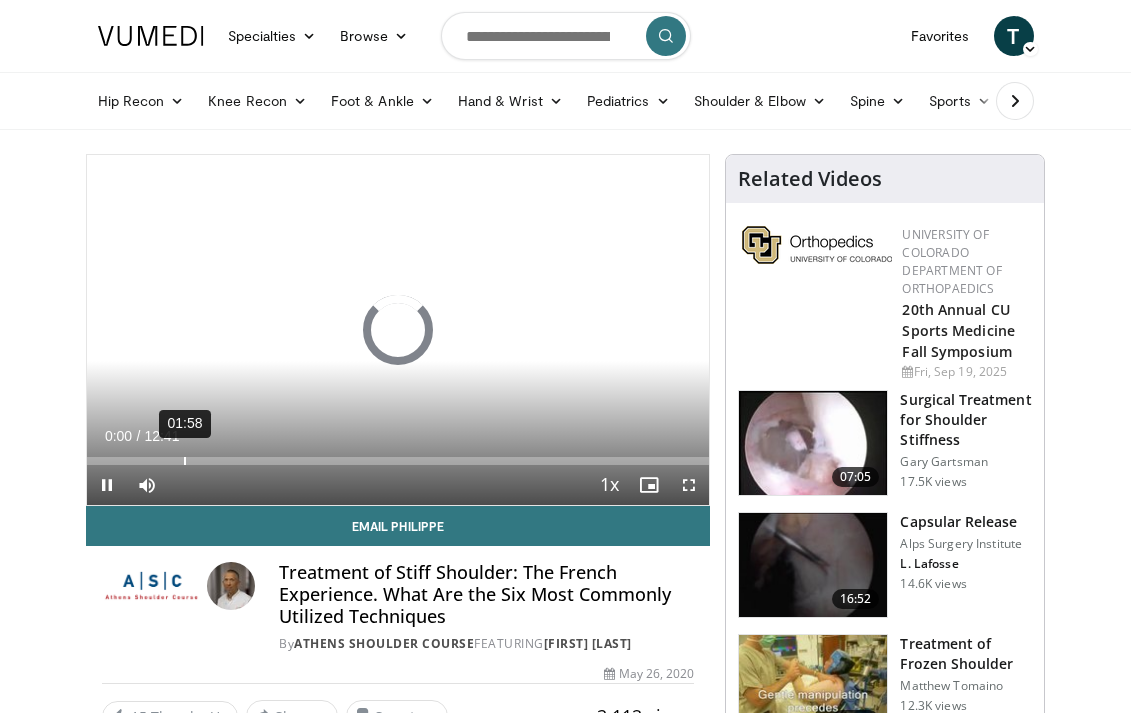 click on "Loaded :  0.00% 01:58 00:00" at bounding box center [398, 461] 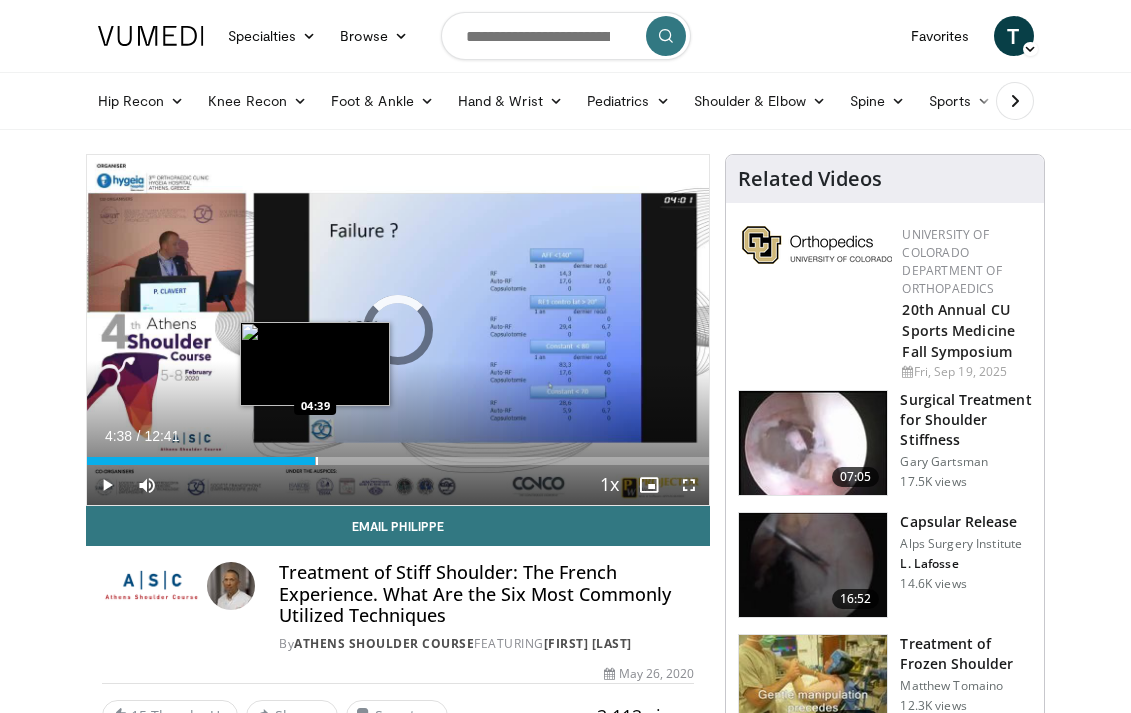 click at bounding box center [317, 461] 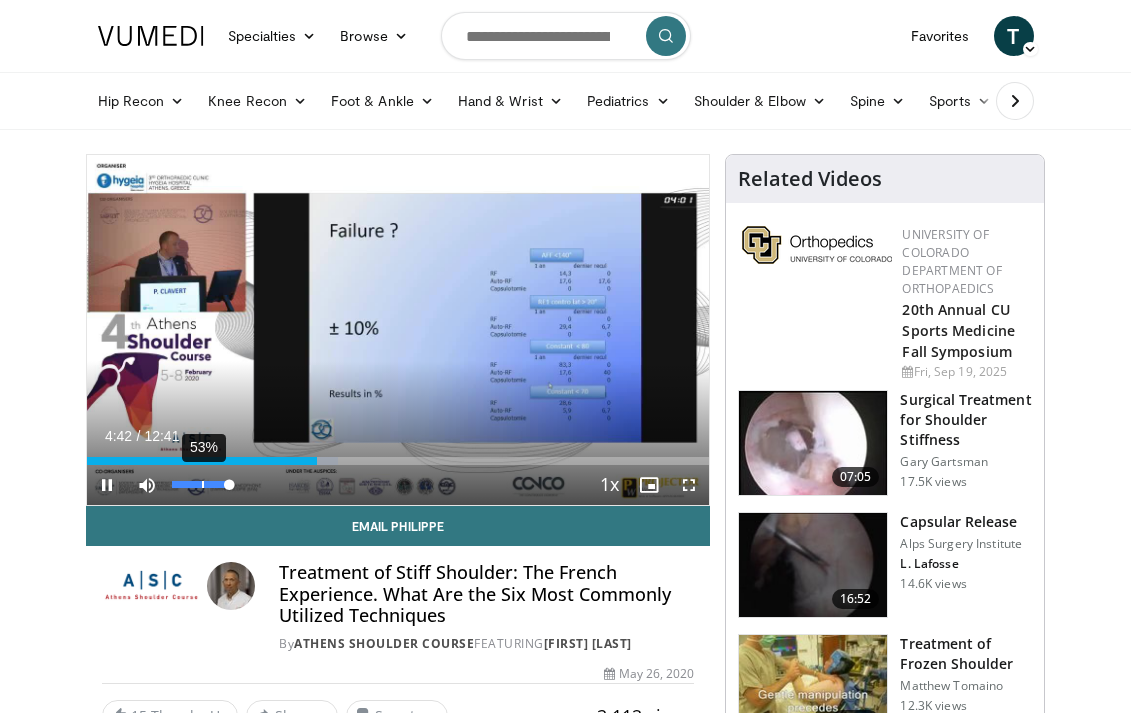 click on "53%" at bounding box center (200, 484) 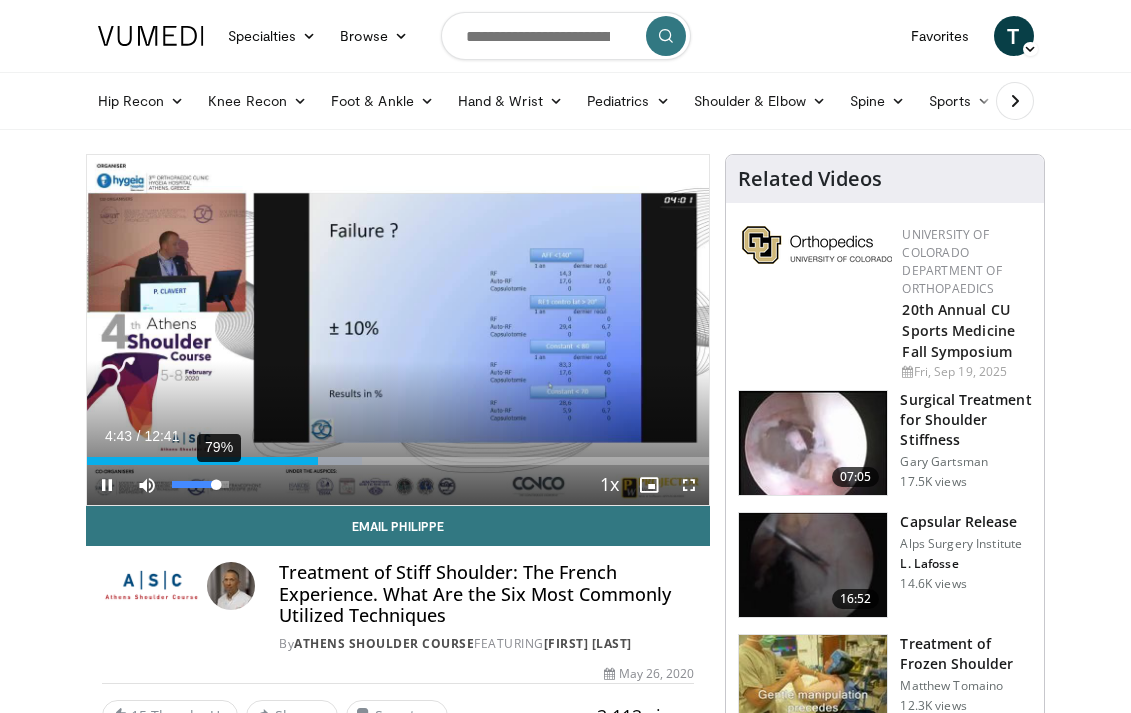 click on "79%" at bounding box center (200, 484) 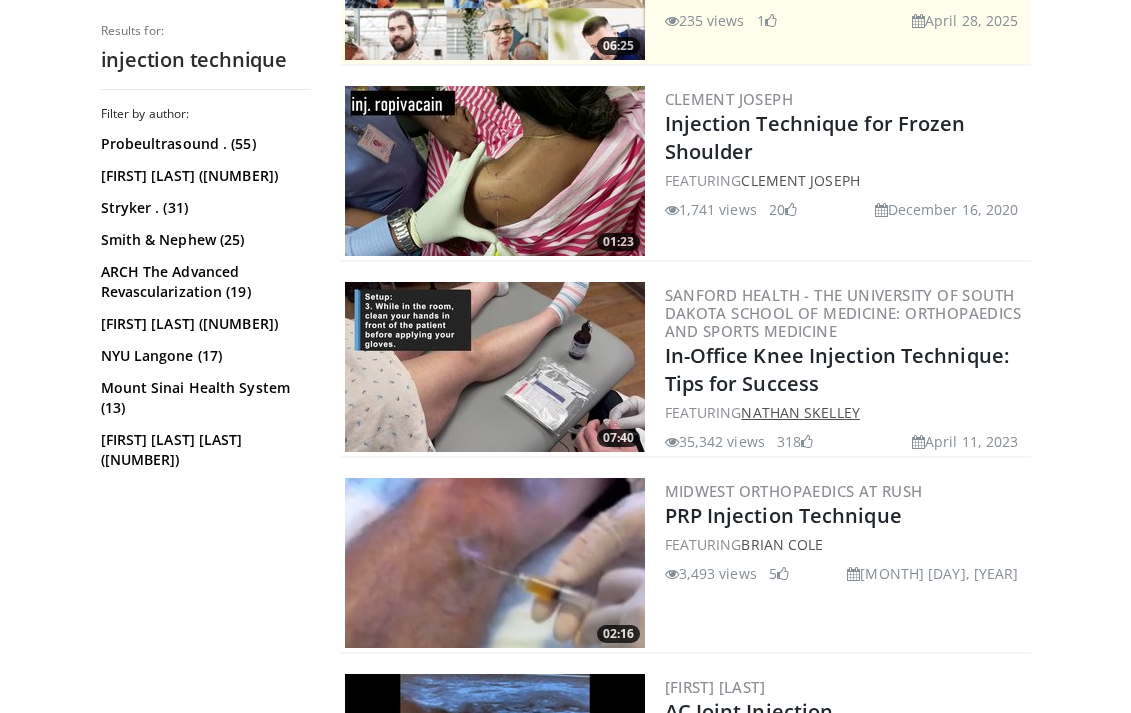 scroll, scrollTop: 600, scrollLeft: 0, axis: vertical 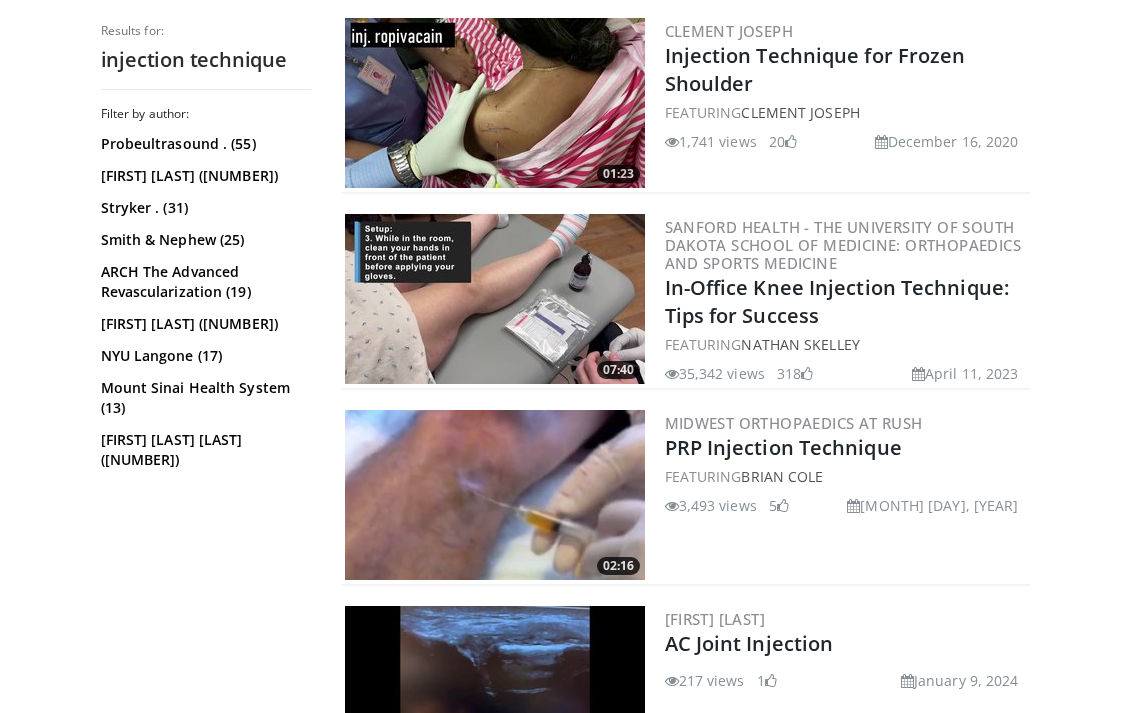 click on "Specialties
Adult & Family Medicine
Allergy, Asthma, Immunology
Anesthesiology
Cardiology
Dental
Dermatology
Endocrinology
Gastroenterology & Hepatology
General Surgery
Hematology & Oncology
Infectious Disease
Nephrology
Neurology
Neurosurgery
Obstetrics & Gynecology
Ophthalmology
Oral Maxillofacial
Orthopaedics
Otolaryngology
Pediatrics
Plastic Surgery
Podiatry
Psychiatry
Pulmonology
Radiation Oncology
Radiology
Rheumatology
Urology" at bounding box center (565, 2334) 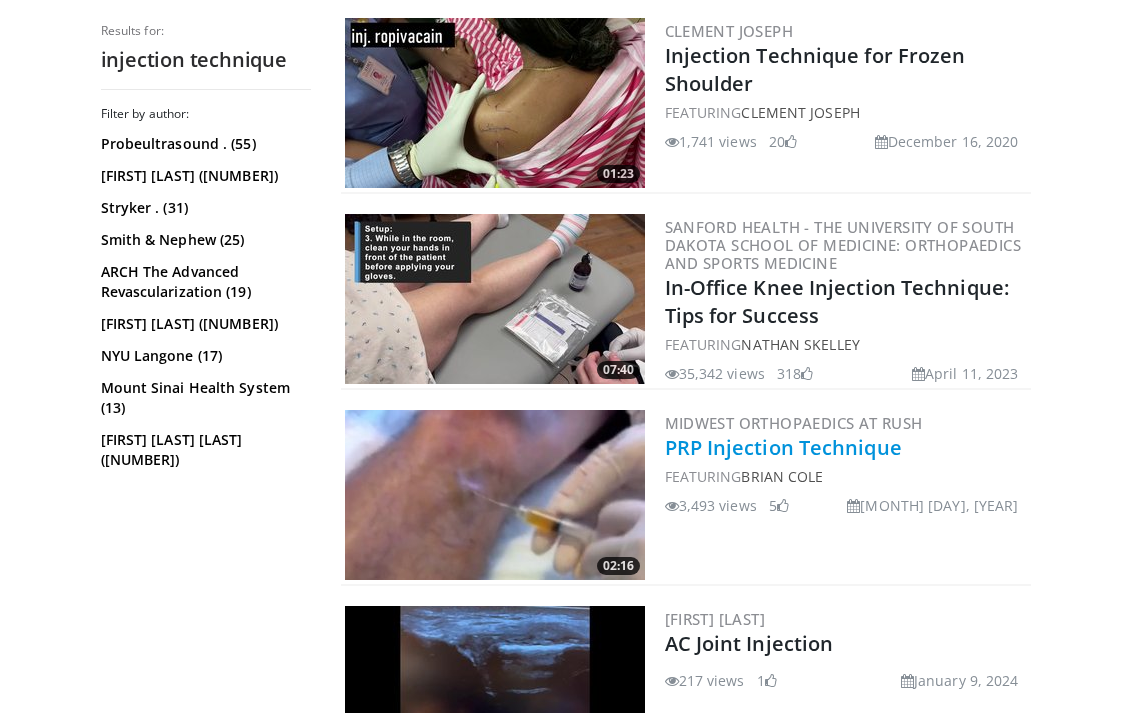 click on "PRP Injection Technique" at bounding box center [783, 447] 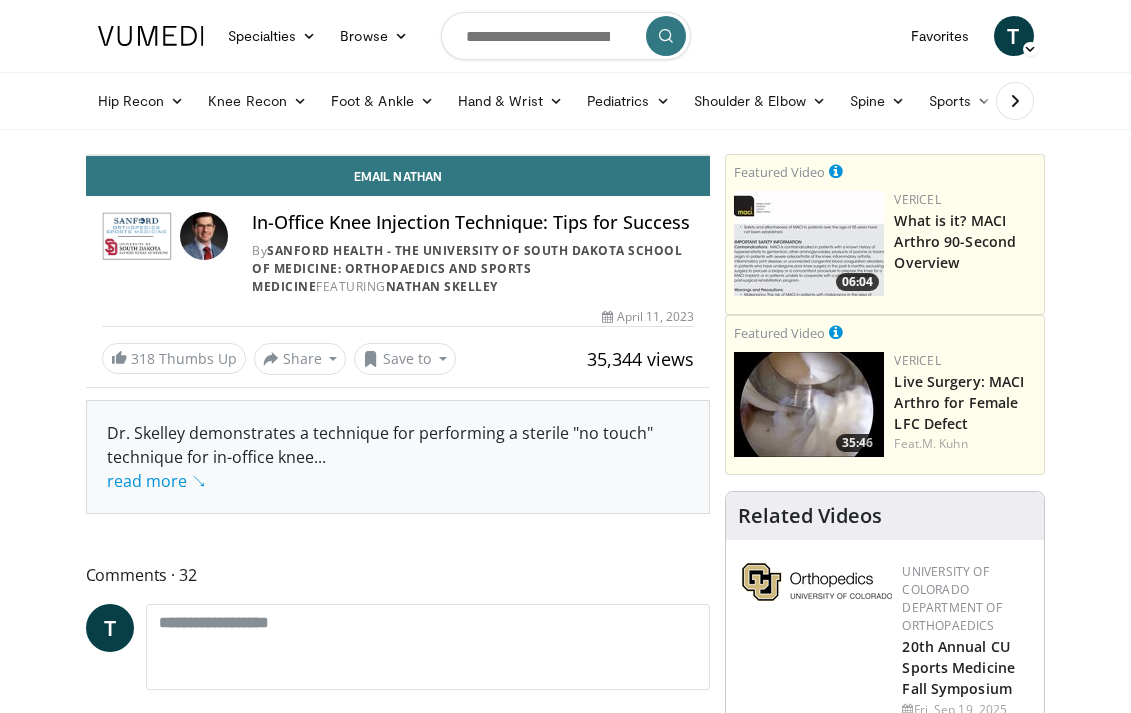scroll, scrollTop: 0, scrollLeft: 0, axis: both 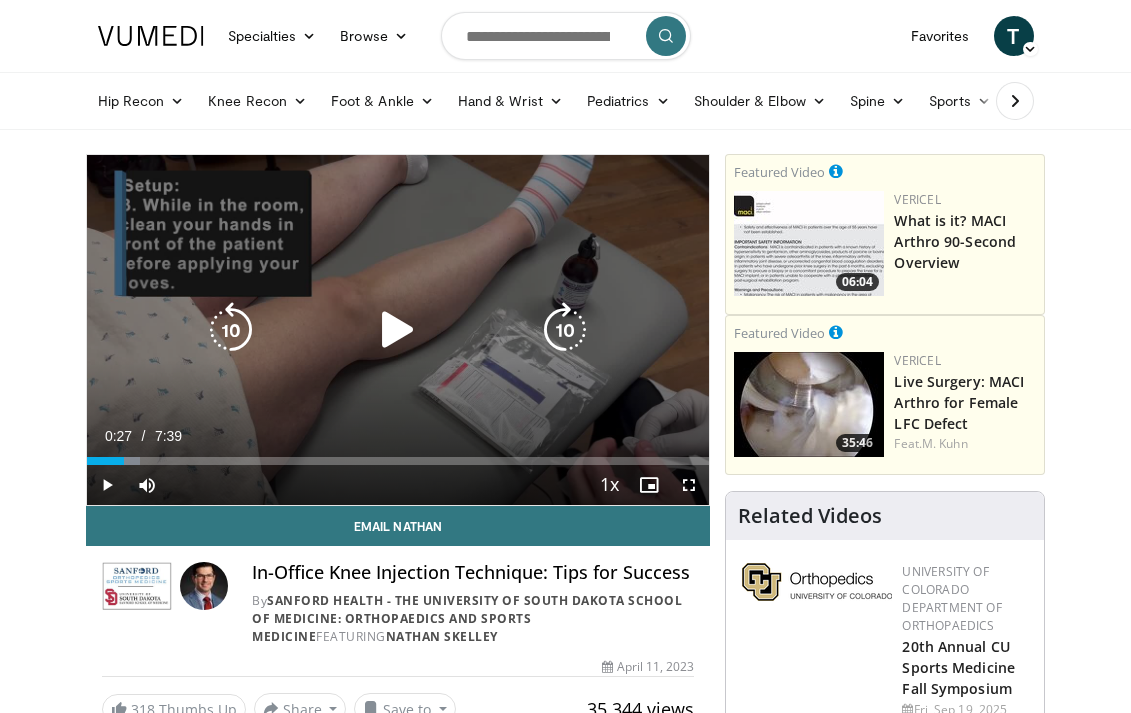 drag, startPoint x: 124, startPoint y: 458, endPoint x: 167, endPoint y: 452, distance: 43.416588 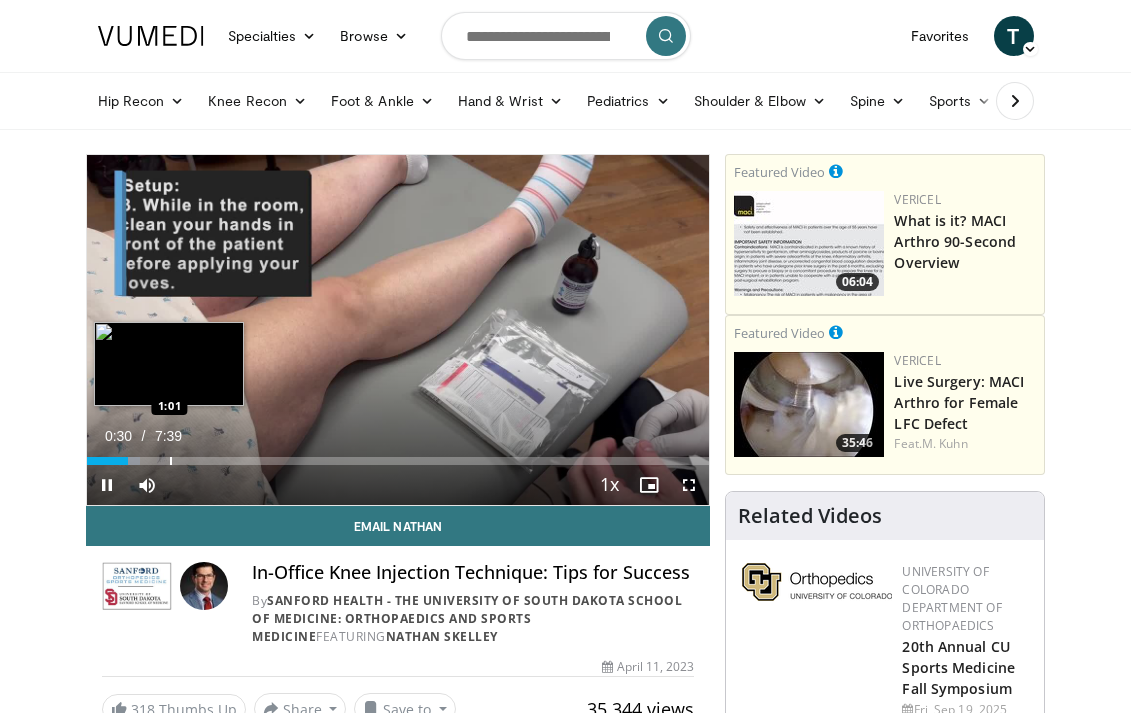 click on "Loaded :  8.63% 0:30 1:01" at bounding box center [398, 455] 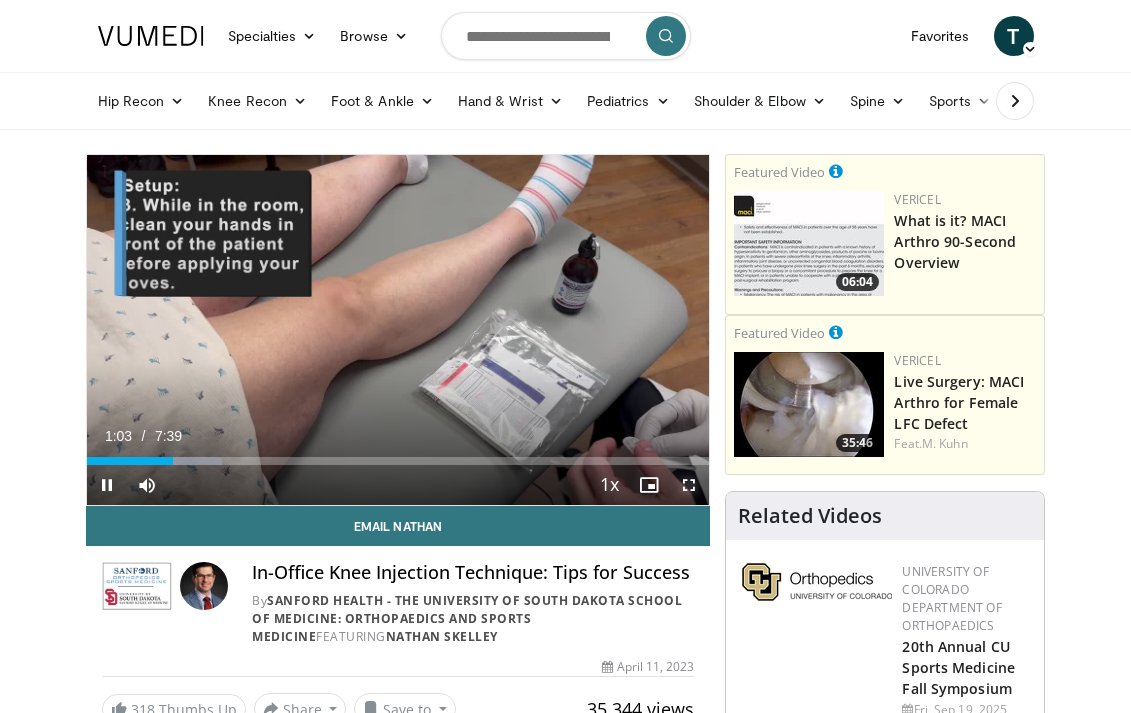 click at bounding box center (689, 485) 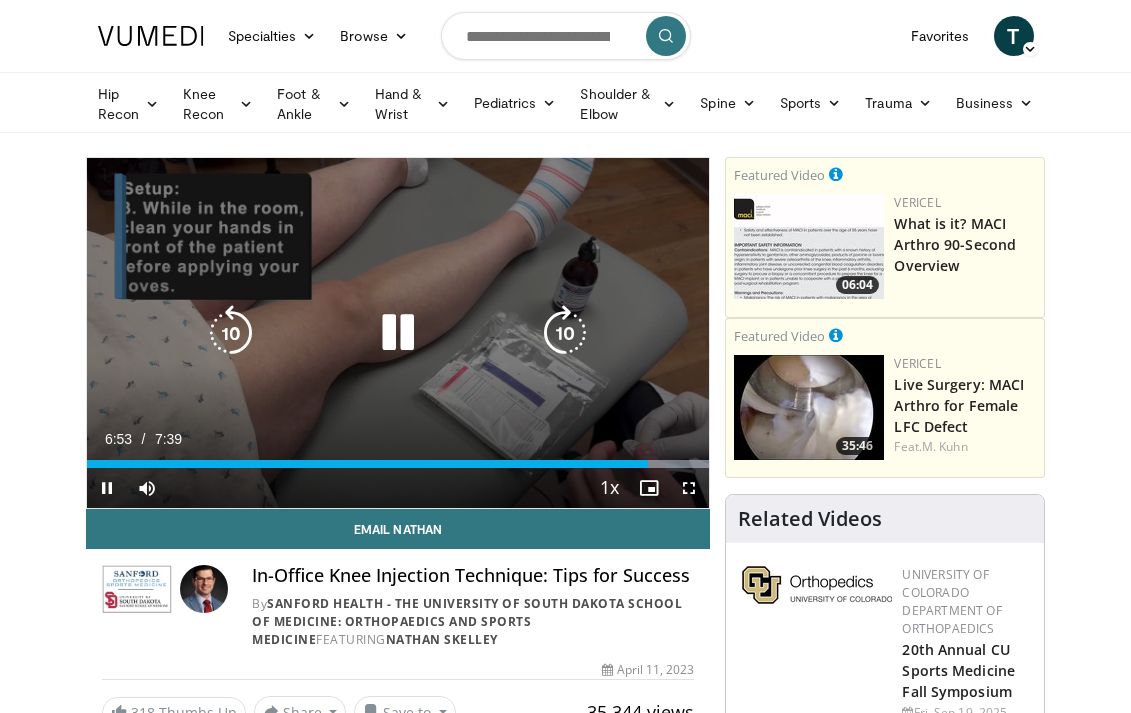 drag, startPoint x: 574, startPoint y: 291, endPoint x: 594, endPoint y: 284, distance: 21.189621 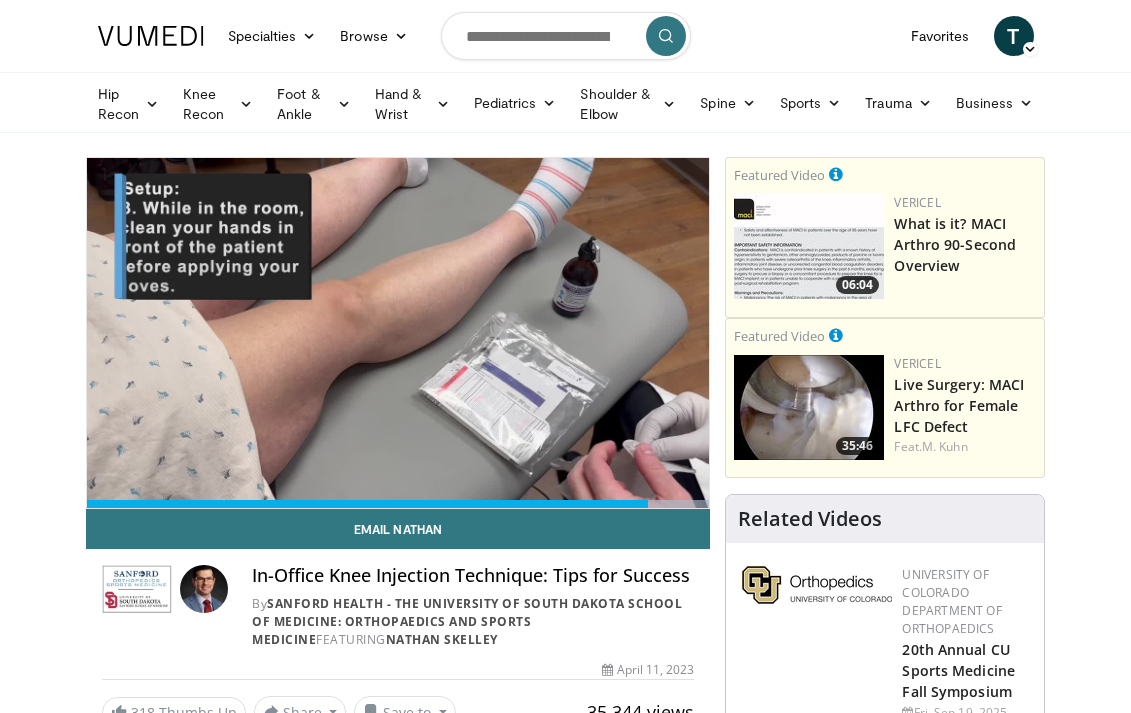 click on "Specialties
Adult & Family Medicine
Allergy, Asthma, Immunology
Anesthesiology
Cardiology
Dental
Dermatology
Endocrinology
Gastroenterology & Hepatology
General Surgery
Hematology & Oncology
Infectious Disease
Nephrology
Neurology
Neurosurgery
Obstetrics & Gynecology
Ophthalmology
Oral Maxillofacial
Orthopaedics
Otolaryngology
Pediatrics
Plastic Surgery
Podiatry
Psychiatry
Pulmonology
Radiation Oncology
Radiology
Rheumatology
Urology" at bounding box center (565, 3749) 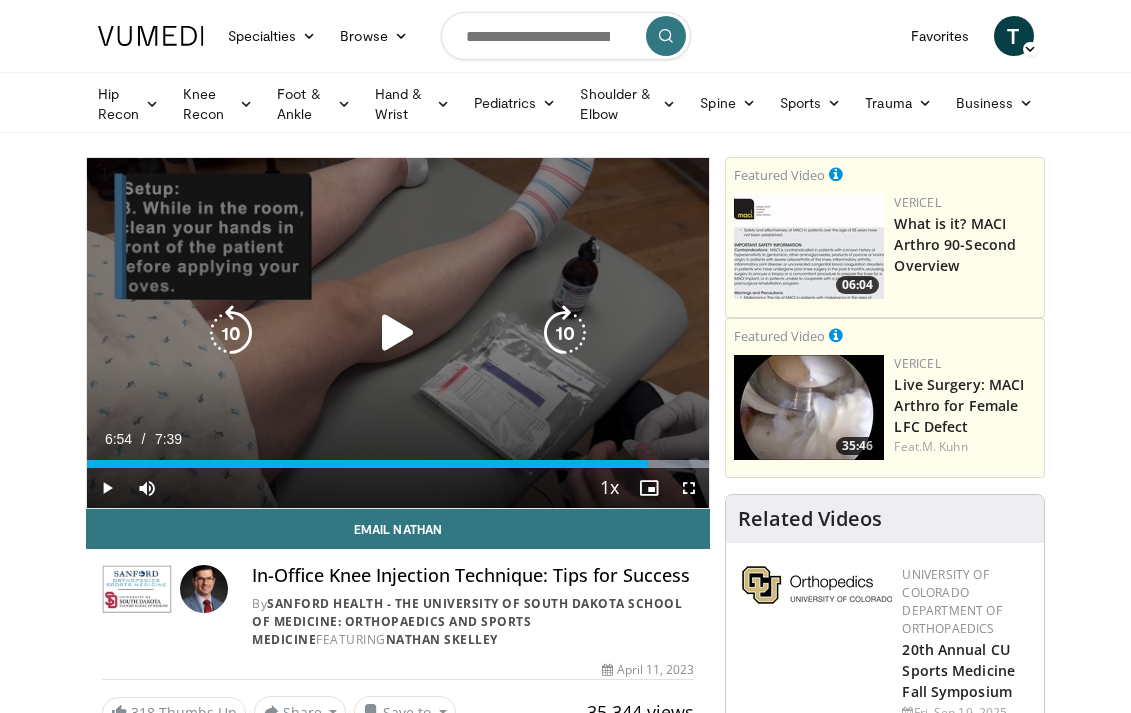 click at bounding box center (398, 333) 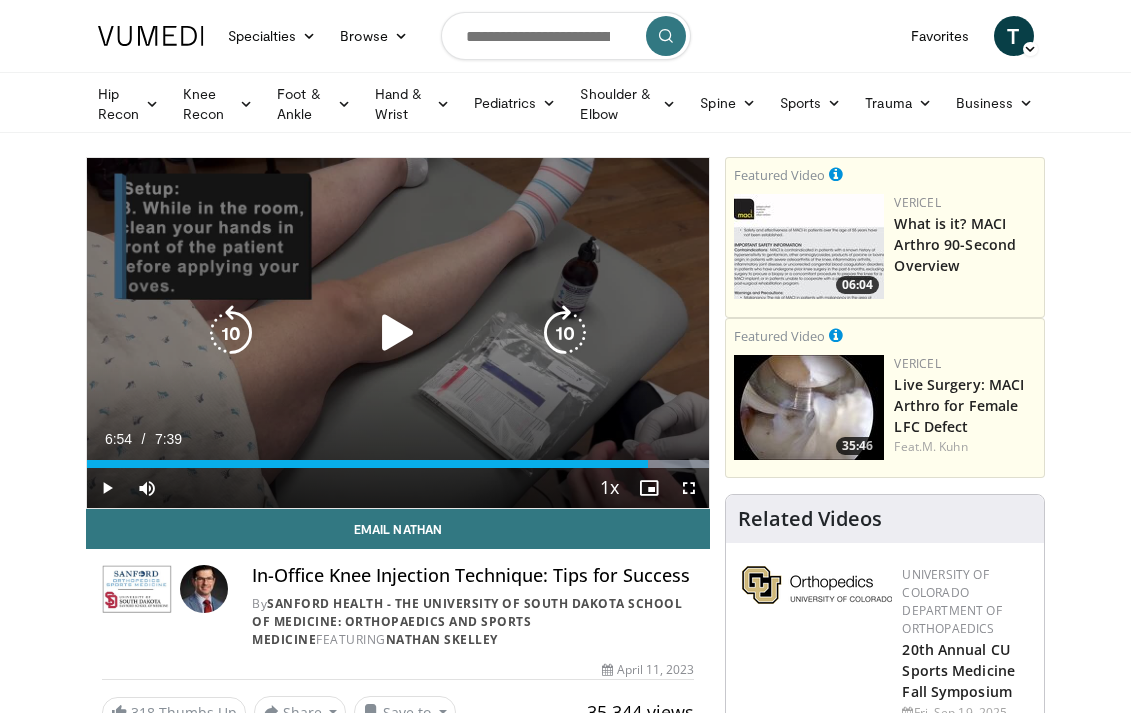 click at bounding box center [398, 333] 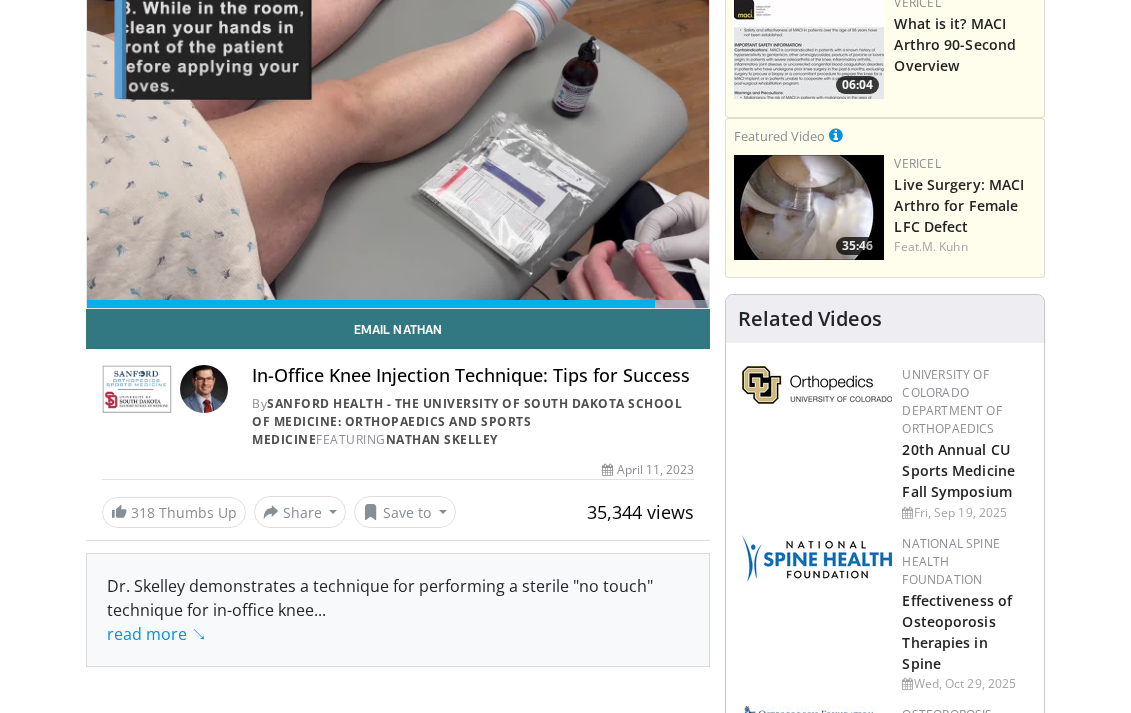 scroll, scrollTop: 0, scrollLeft: 0, axis: both 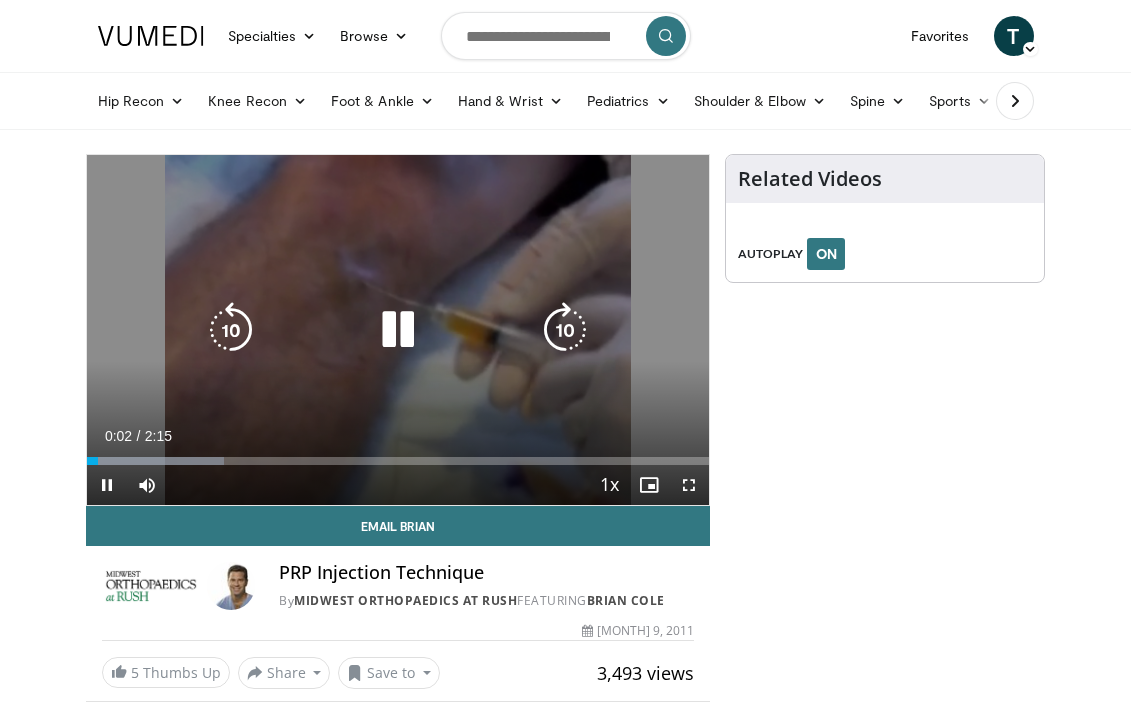click on "10 seconds
Tap to unmute" at bounding box center (398, 330) 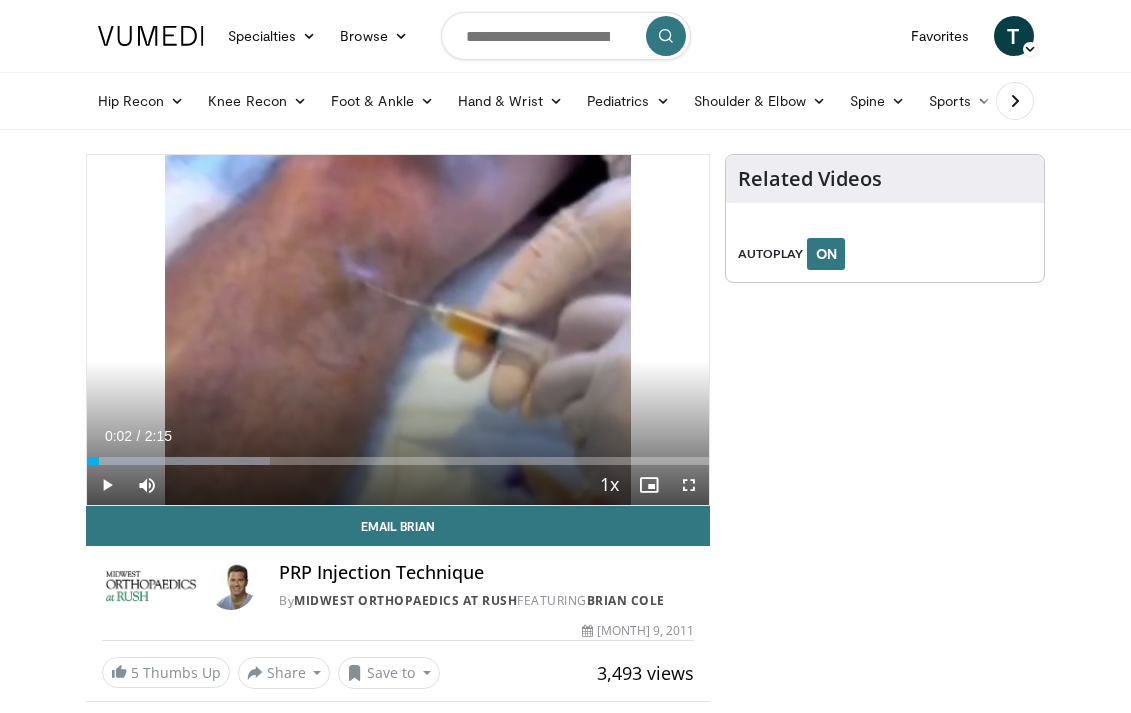 click on "Specialties
Adult & Family Medicine
Allergy, Asthma, Immunology
Anesthesiology
Cardiology
Dental
Dermatology
Endocrinology
Gastroenterology & Hepatology
General Surgery
Hematology & Oncology
Infectious Disease
Nephrology
Neurology
Neurosurgery
Obstetrics & Gynecology
Ophthalmology
Oral Maxillofacial
Orthopaedics
Otolaryngology
Pediatrics
Plastic Surgery
Podiatry
Psychiatry
Pulmonology
Radiation Oncology
Radiology
Rheumatology
Urology" at bounding box center [565, 839] 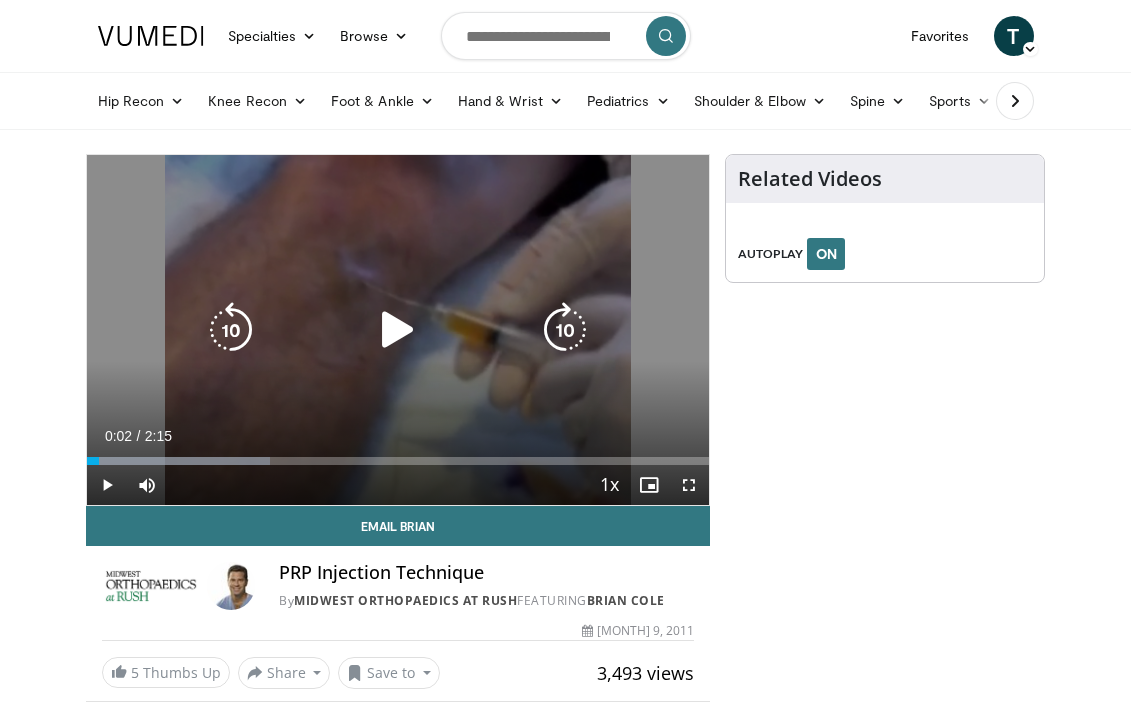 click at bounding box center (398, 330) 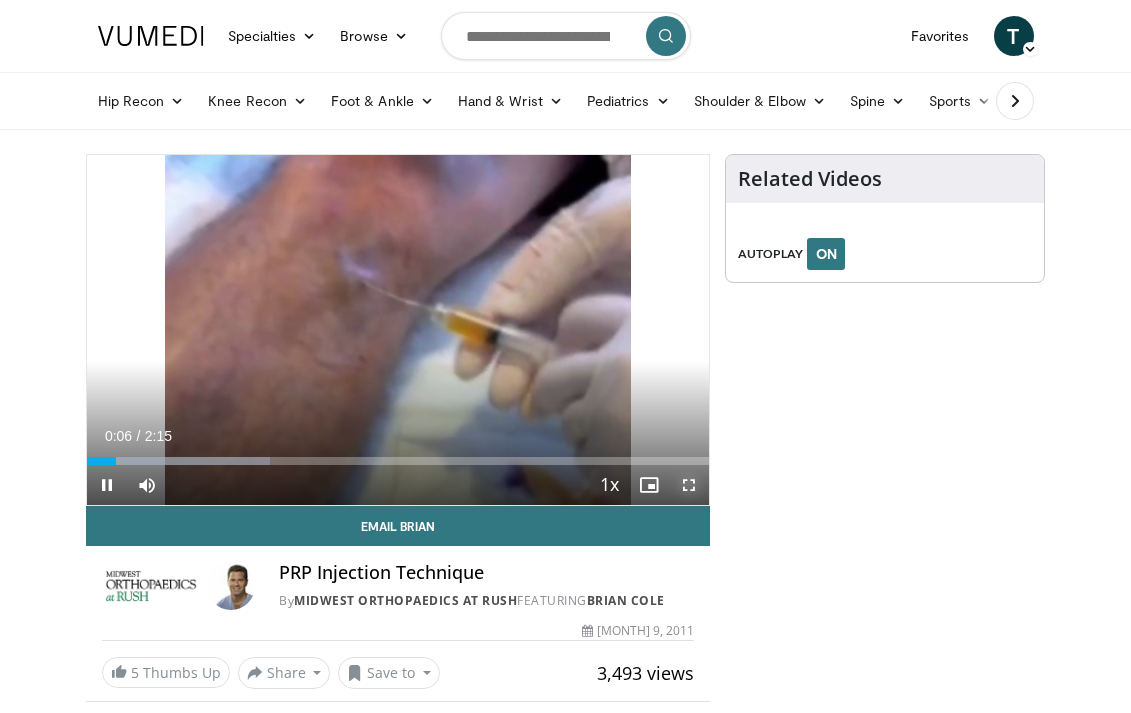 click at bounding box center (689, 485) 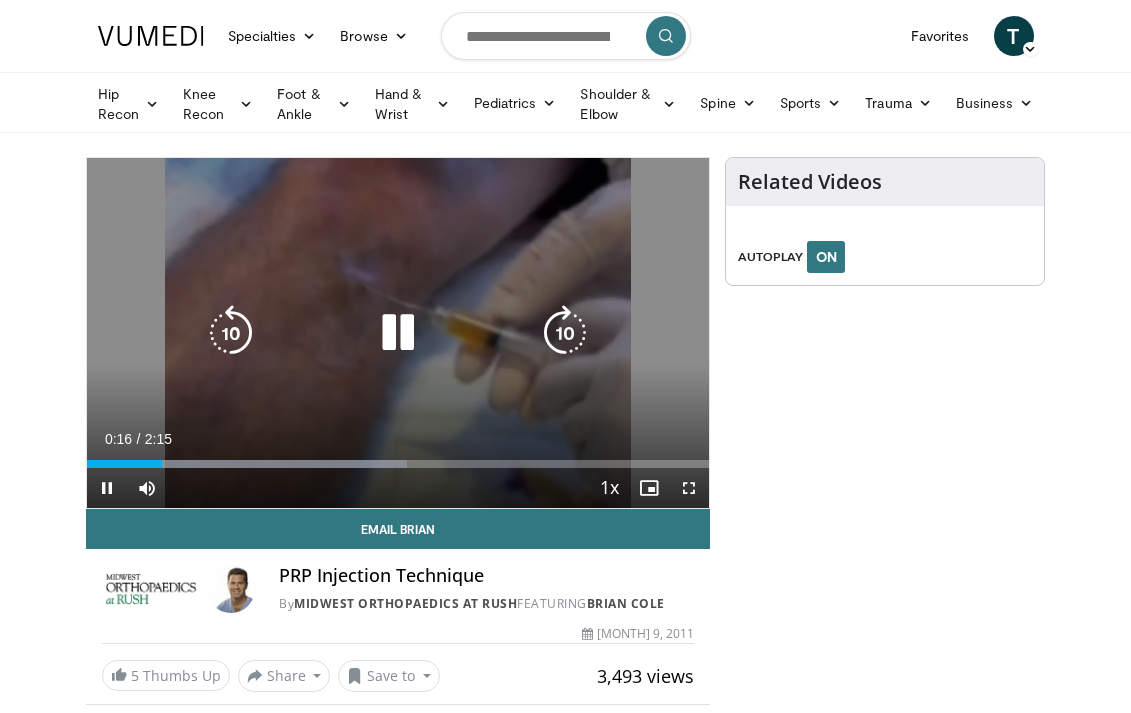 drag, startPoint x: 391, startPoint y: 342, endPoint x: 781, endPoint y: 226, distance: 406.88574 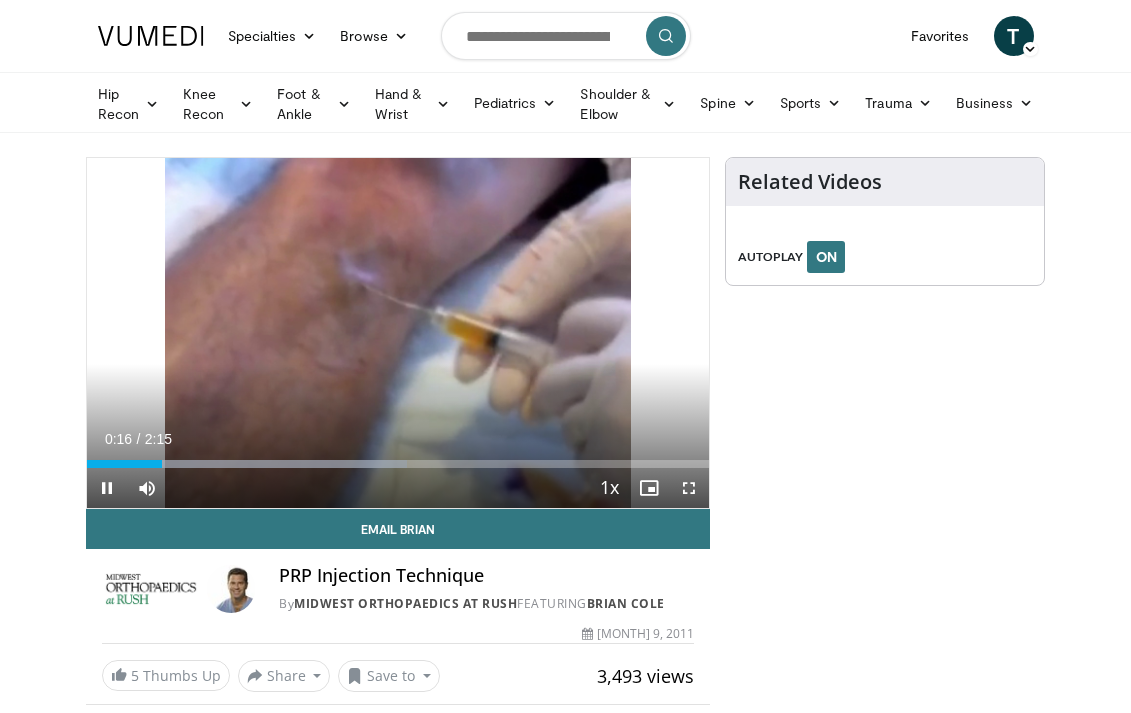 click at bounding box center [398, 333] 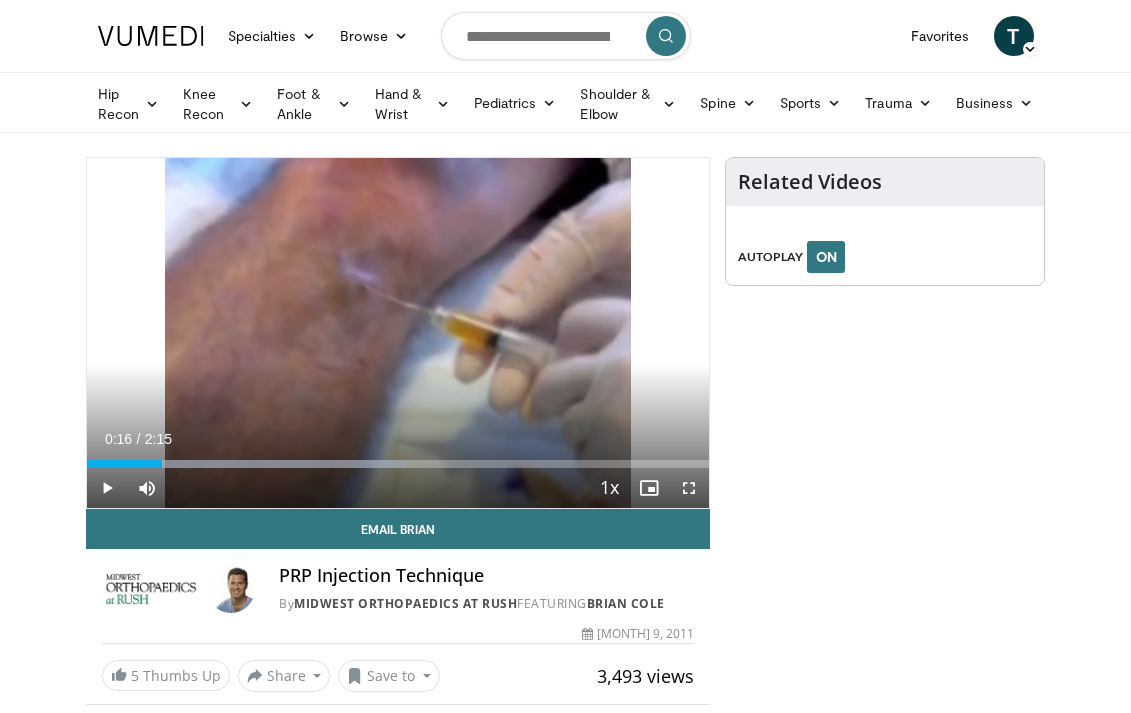 drag, startPoint x: 12, startPoint y: 567, endPoint x: 45, endPoint y: 561, distance: 33.54102 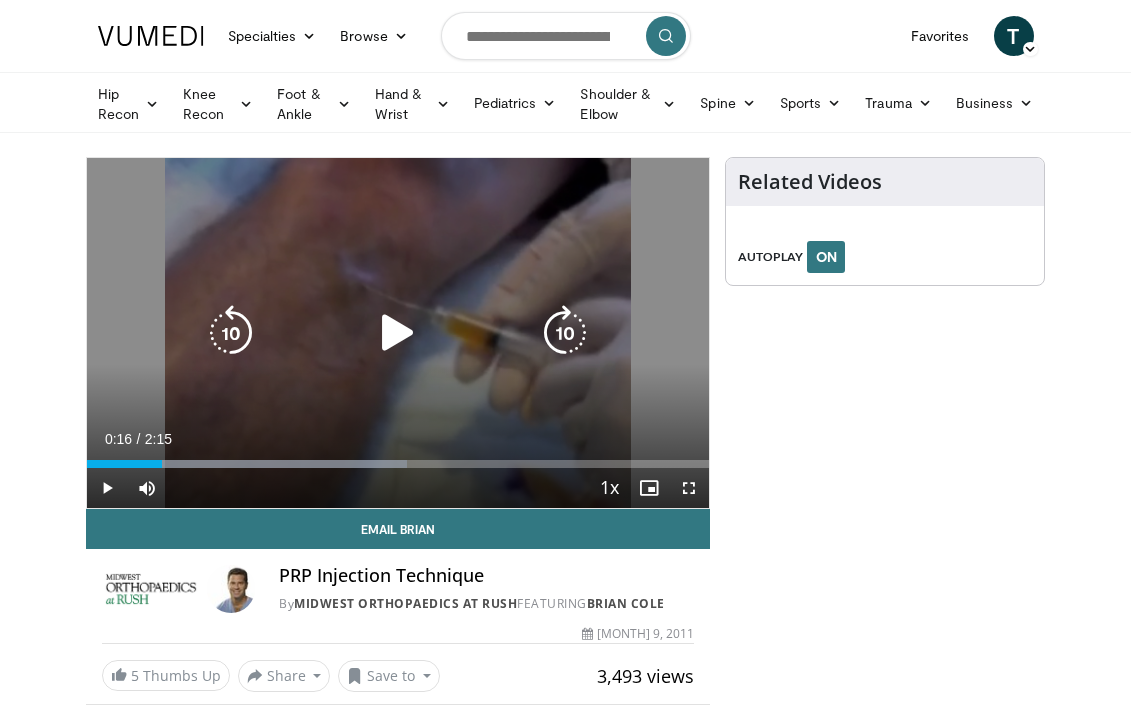 click at bounding box center [398, 333] 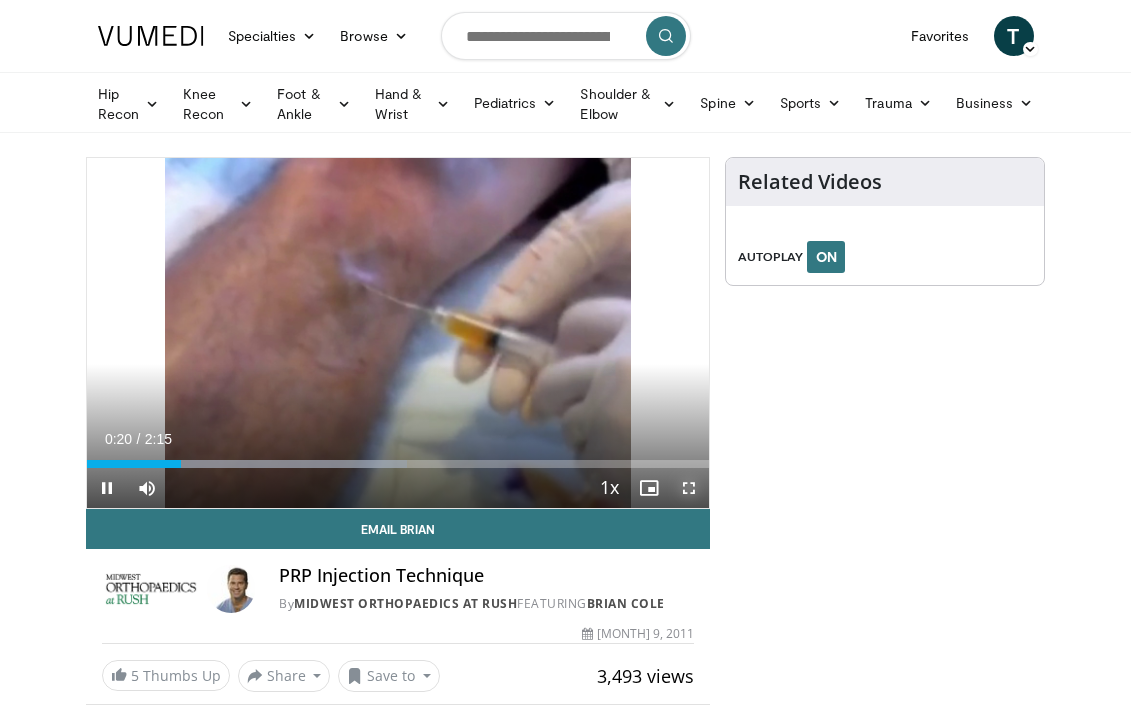 click at bounding box center [689, 488] 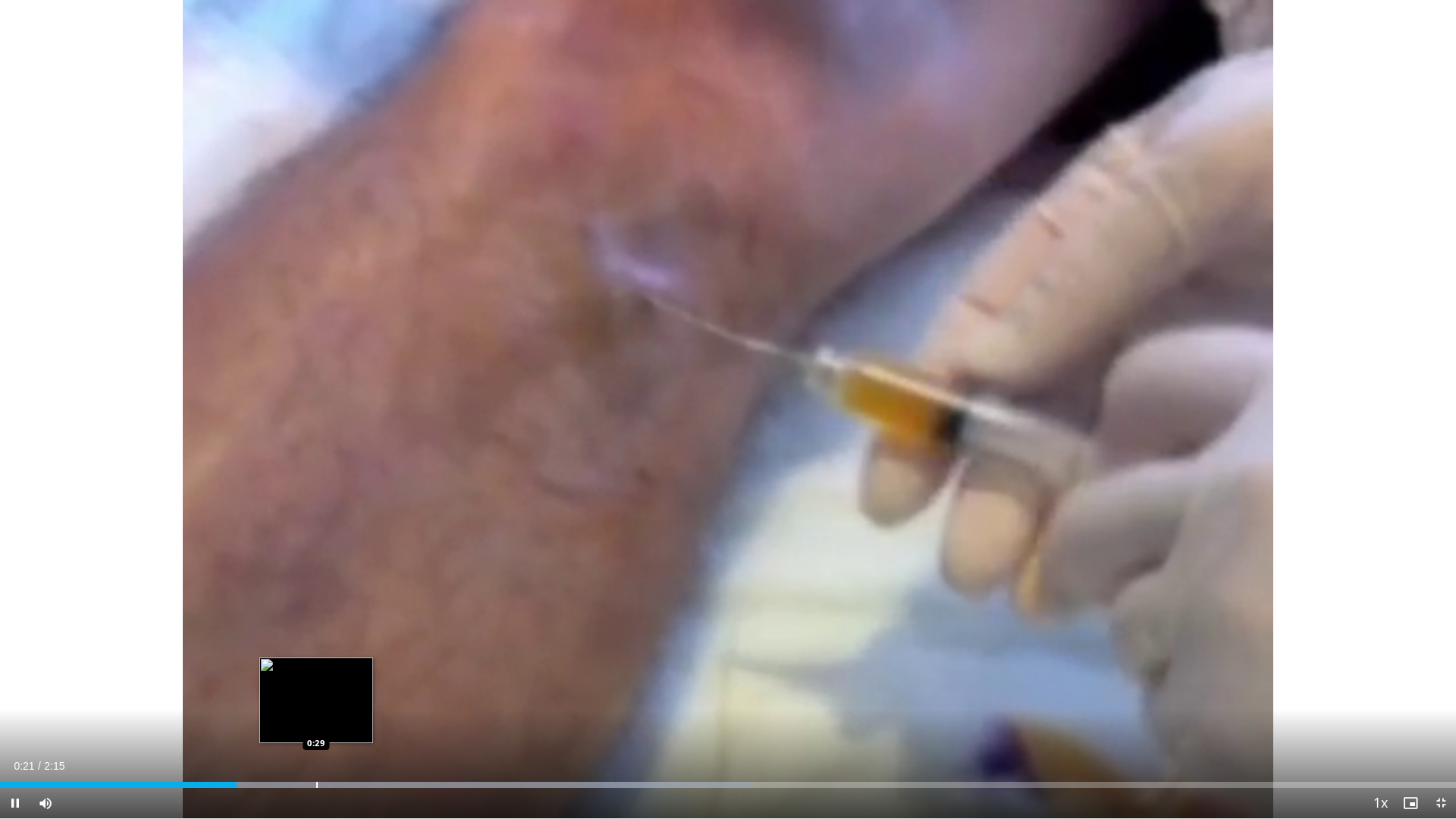 drag, startPoint x: 320, startPoint y: 784, endPoint x: 328, endPoint y: 783, distance: 8.062258 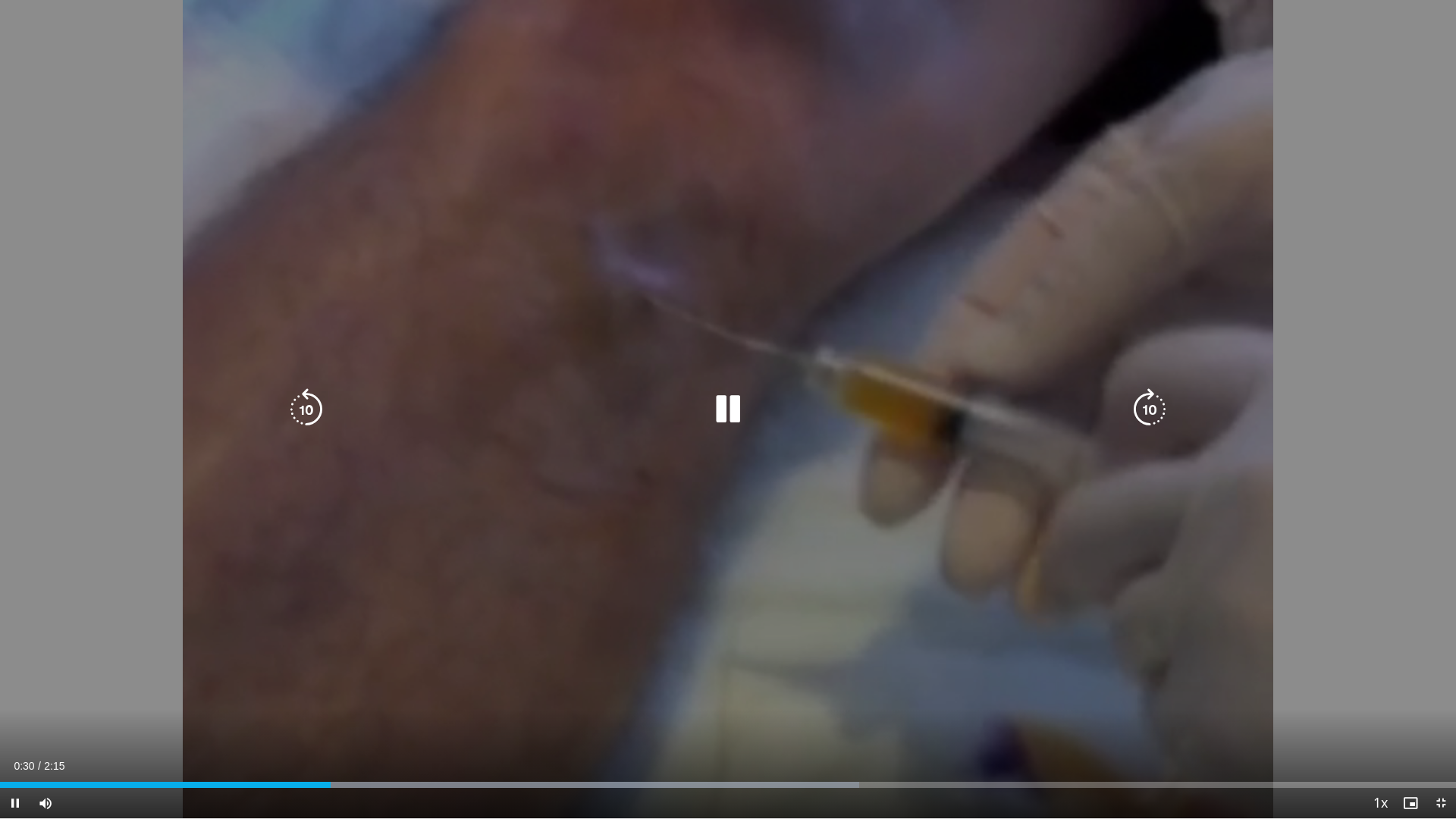drag, startPoint x: 459, startPoint y: 781, endPoint x: 519, endPoint y: 781, distance: 60 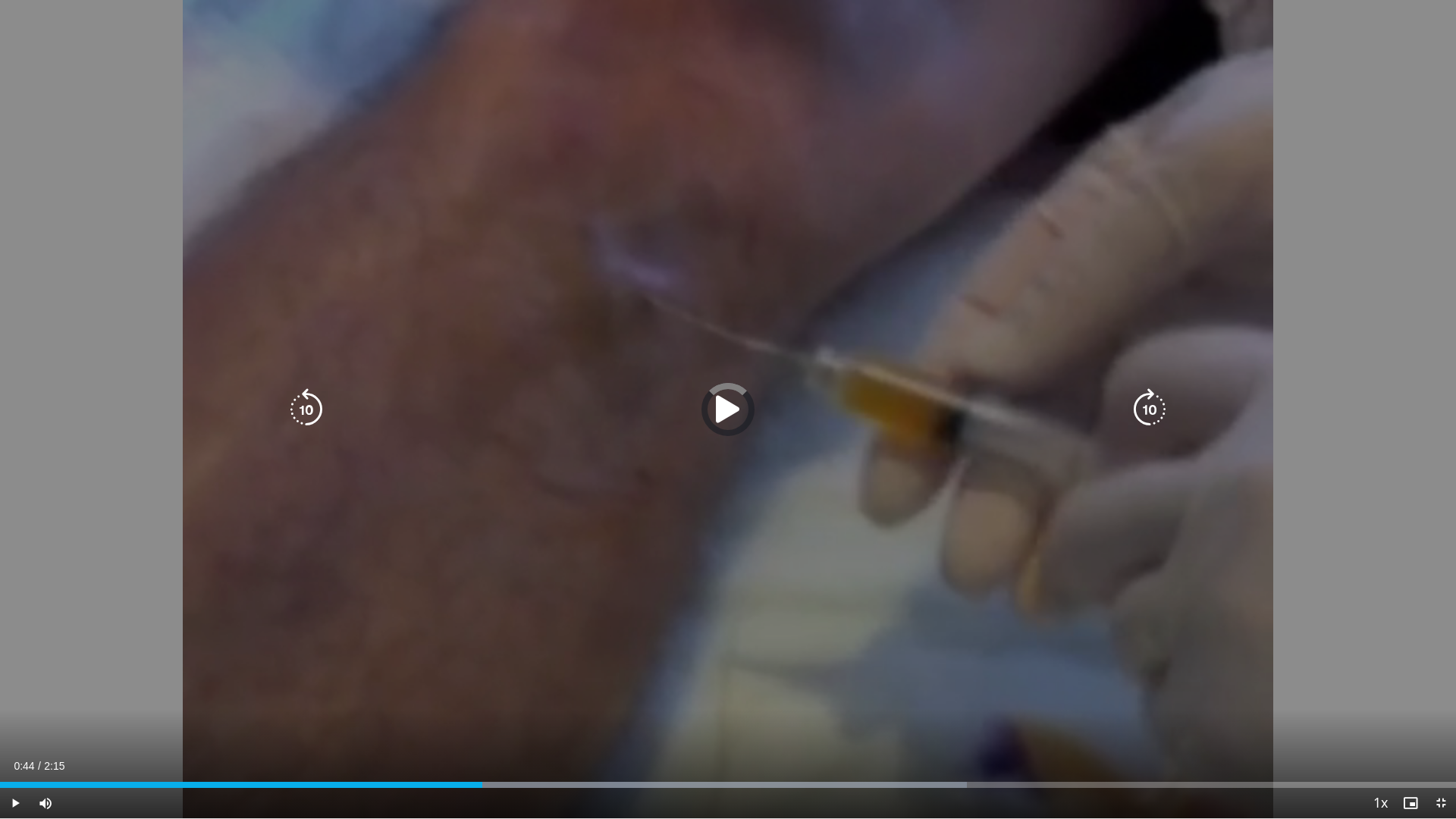 drag, startPoint x: 628, startPoint y: 782, endPoint x: 652, endPoint y: 781, distance: 24.02082 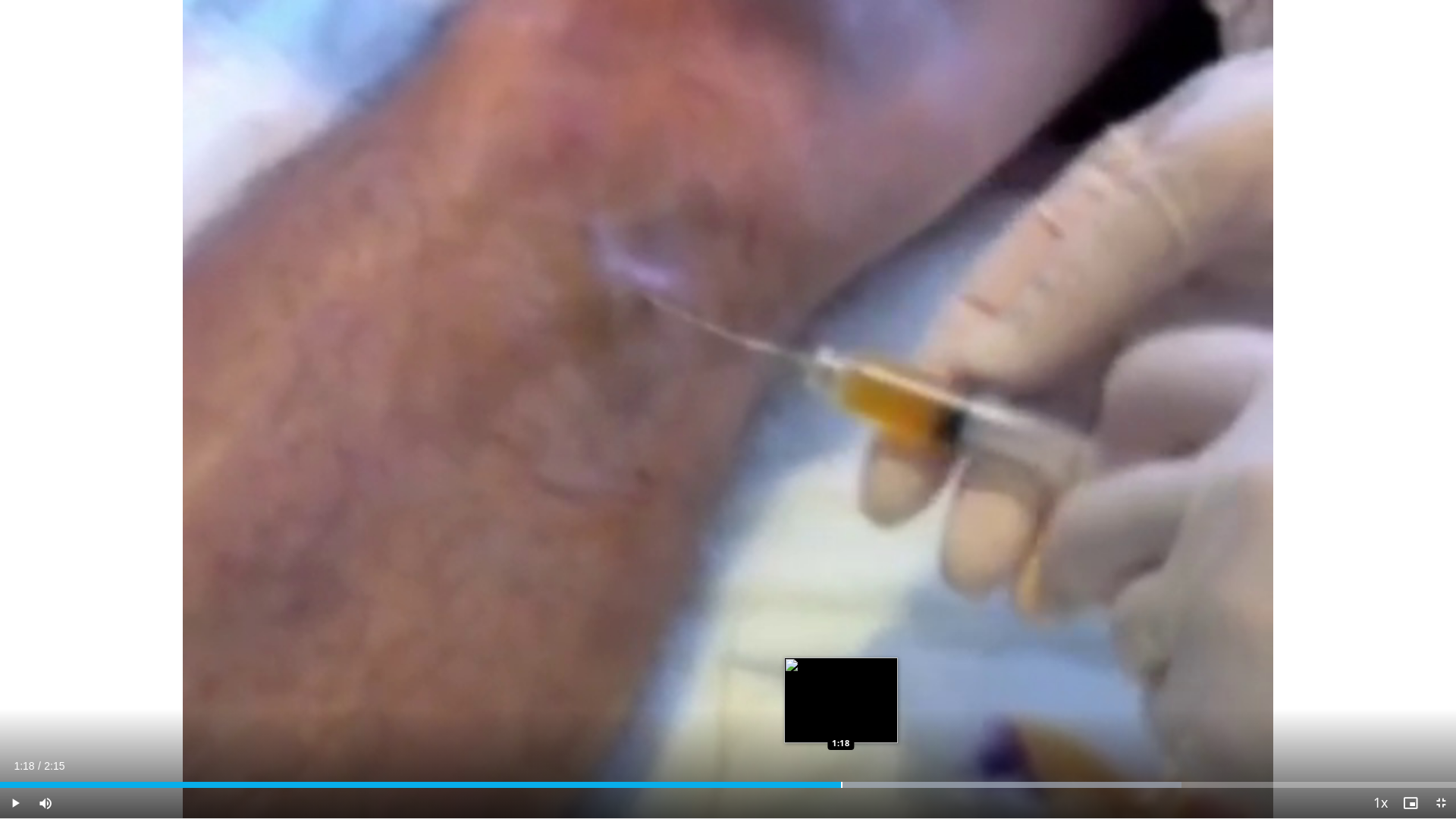 drag, startPoint x: 841, startPoint y: 782, endPoint x: 933, endPoint y: 778, distance: 92.086915 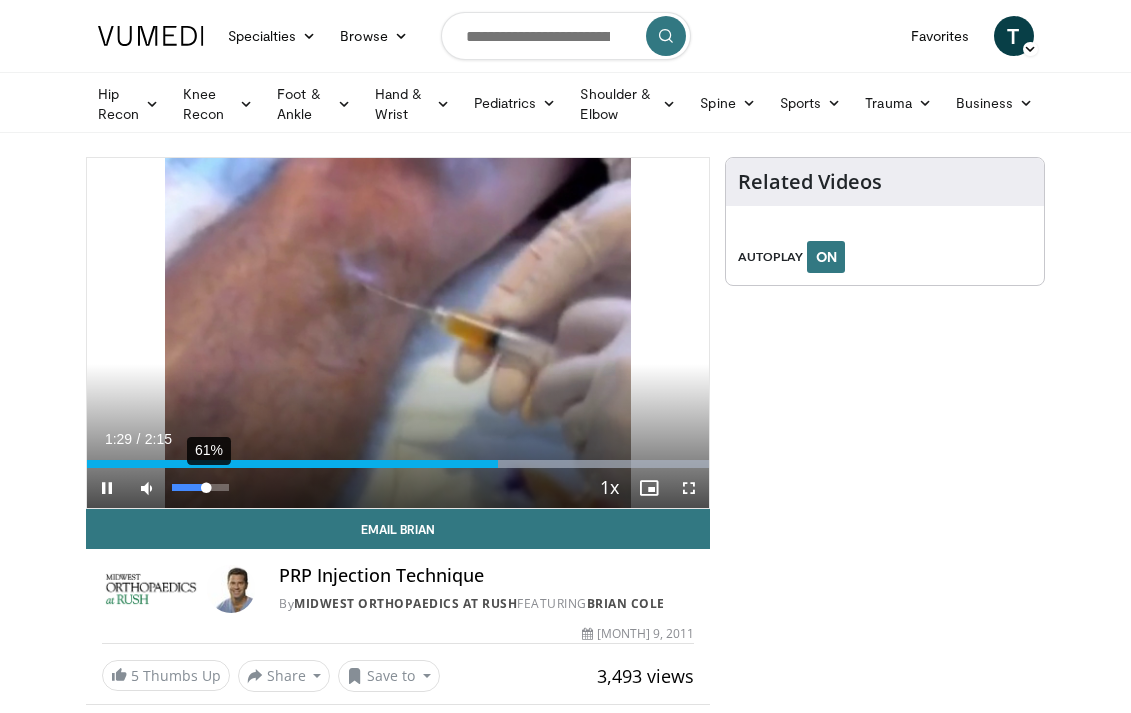 click on "61%" at bounding box center (200, 487) 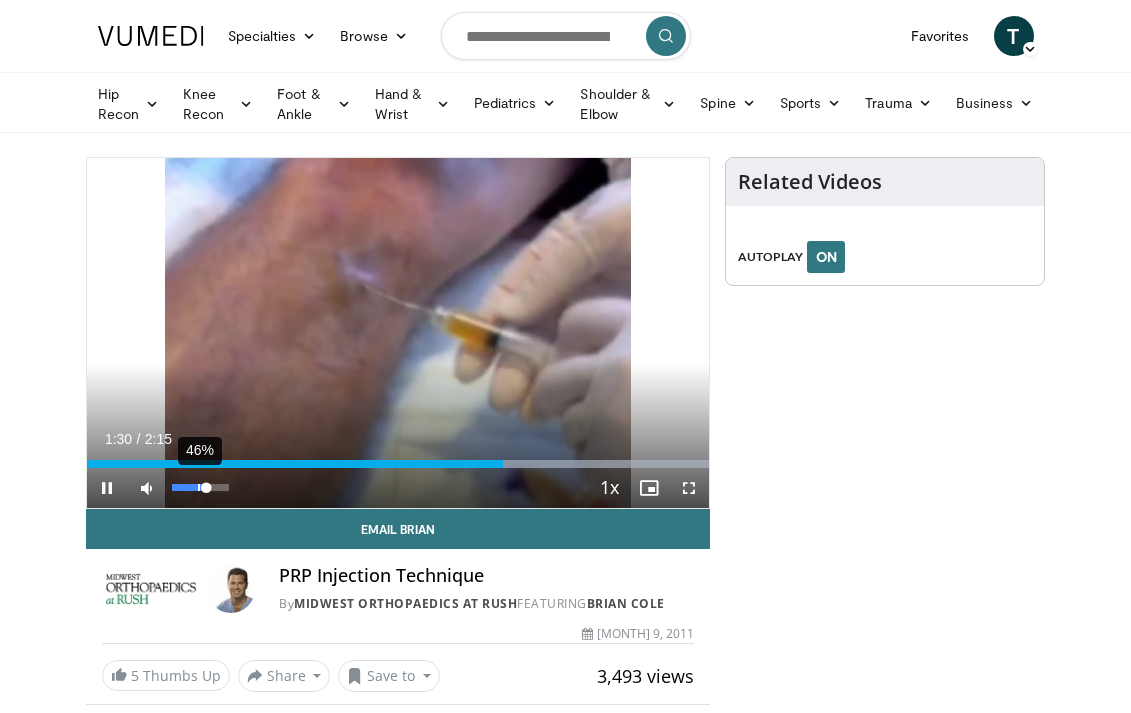 click on "46%" at bounding box center (200, 487) 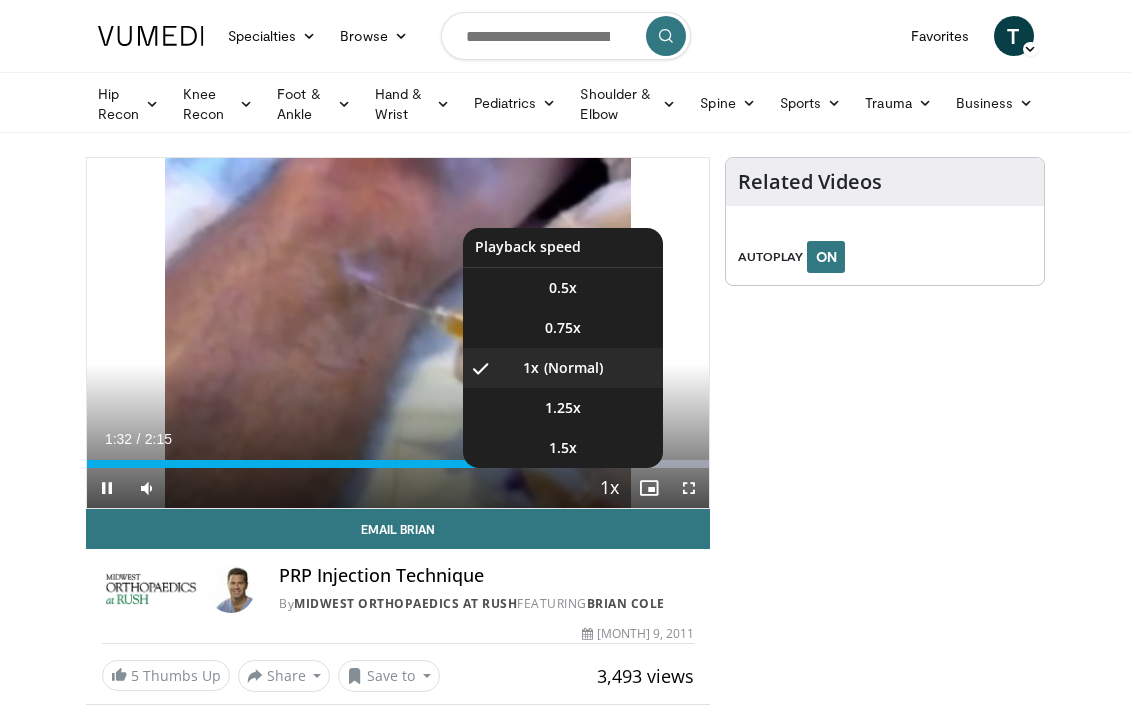 click on "2x" at bounding box center [563, 528] 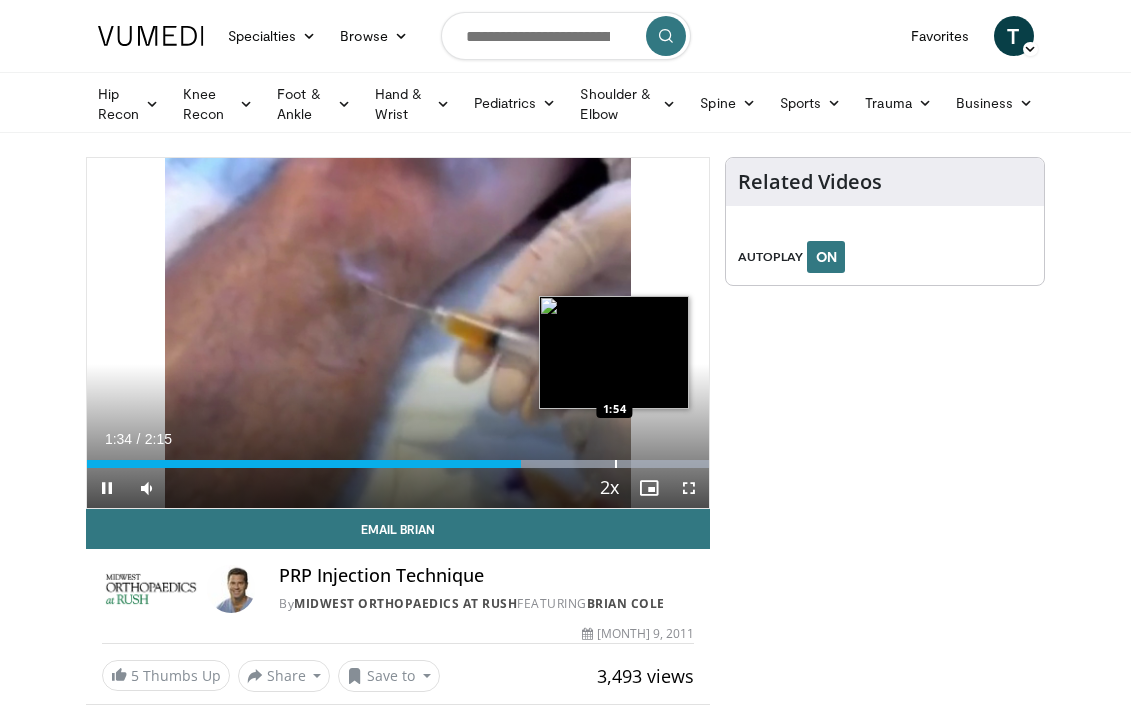 click on "Loaded :  100.00% 1:34 1:54" at bounding box center [398, 458] 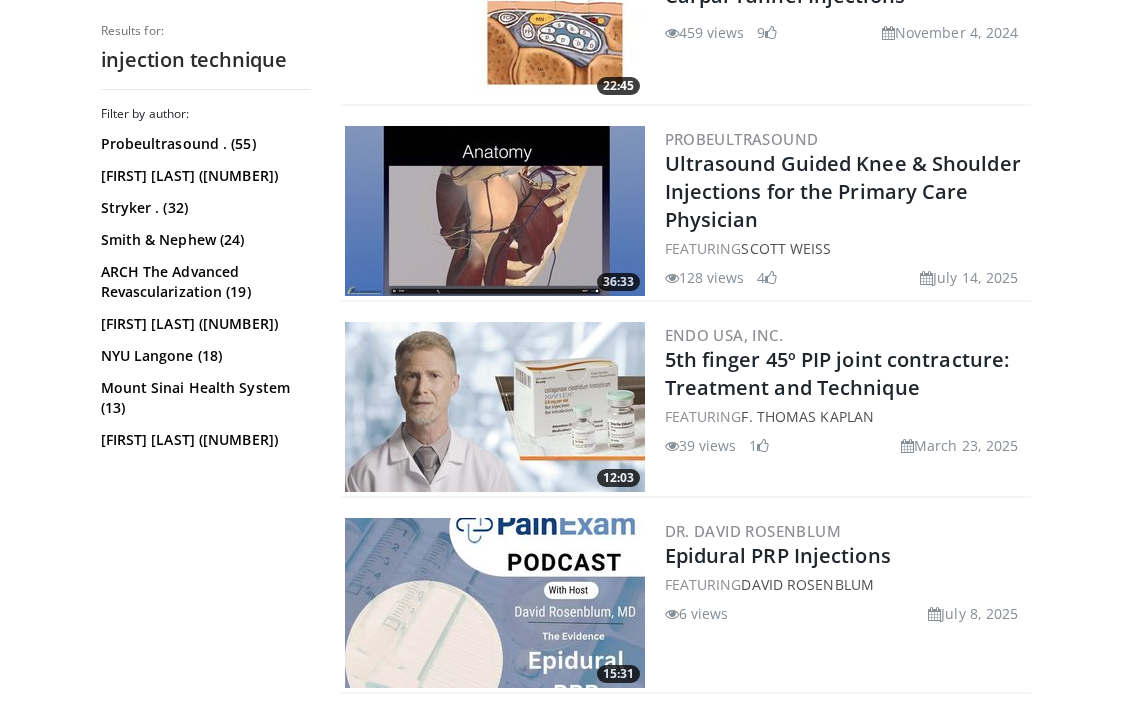 scroll, scrollTop: 2700, scrollLeft: 0, axis: vertical 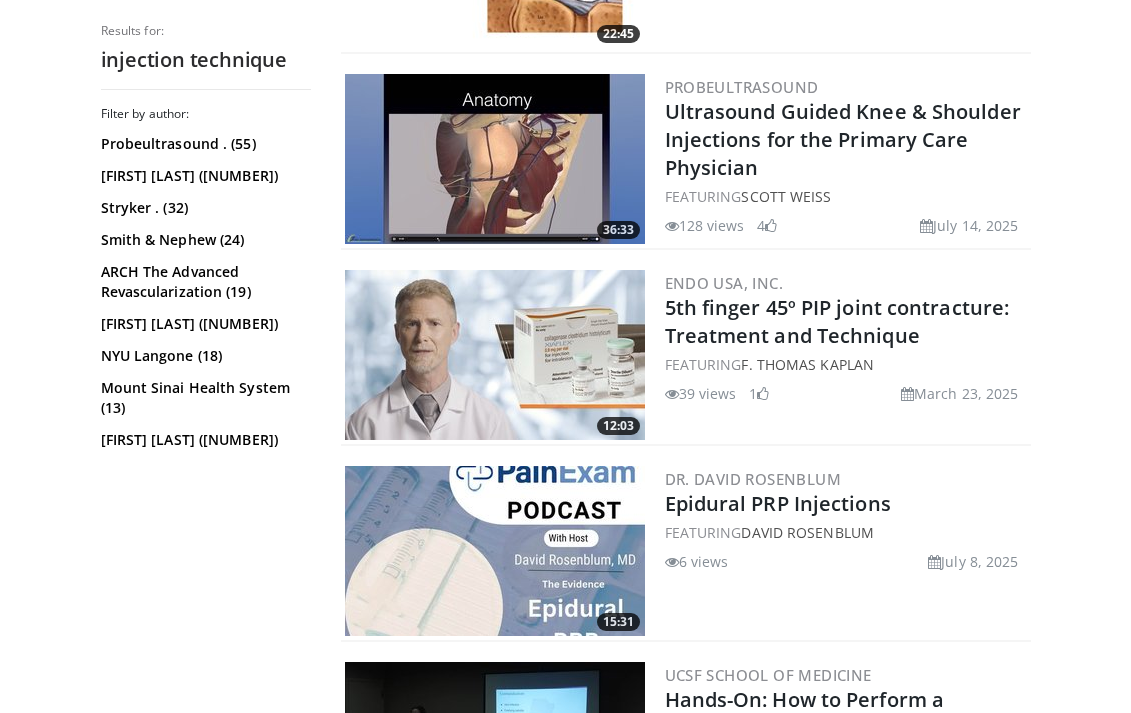 click at bounding box center (495, 355) 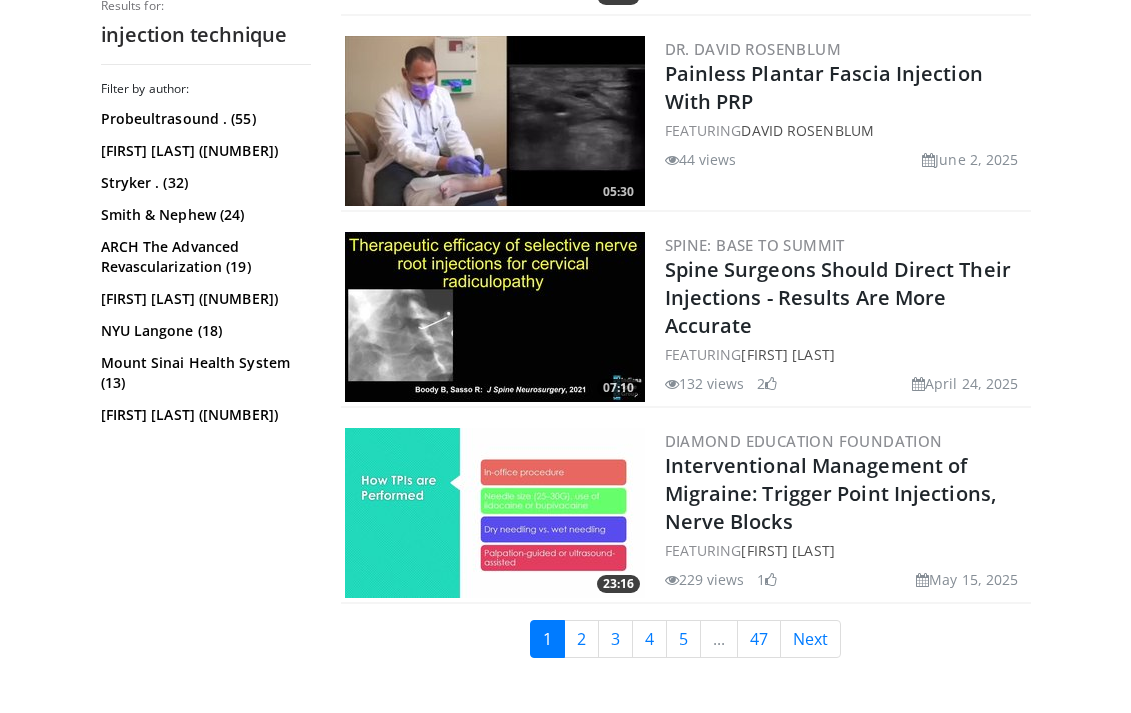 scroll, scrollTop: 4900, scrollLeft: 0, axis: vertical 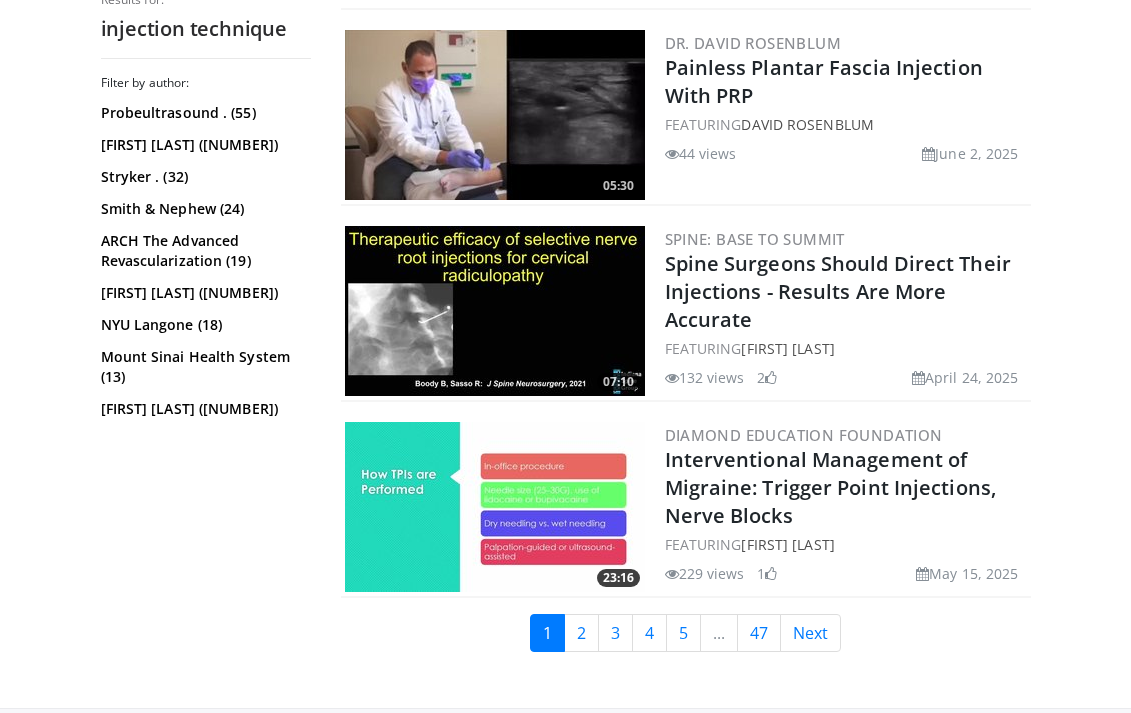 click on "Specialties
Adult & Family Medicine
Allergy, Asthma, Immunology
Anesthesiology
Cardiology
Dental
Dermatology
Endocrinology
Gastroenterology & Hepatology
General Surgery
Hematology & Oncology
Infectious Disease
Nephrology
Neurology
Neurosurgery
Obstetrics & Gynecology
Ophthalmology
Oral Maxillofacial
Orthopaedics
Otolaryngology
Pediatrics
Plastic Surgery
Podiatry
Psychiatry
Pulmonology
Radiation Oncology
Radiology
Rheumatology
Urology" at bounding box center (565, -1966) 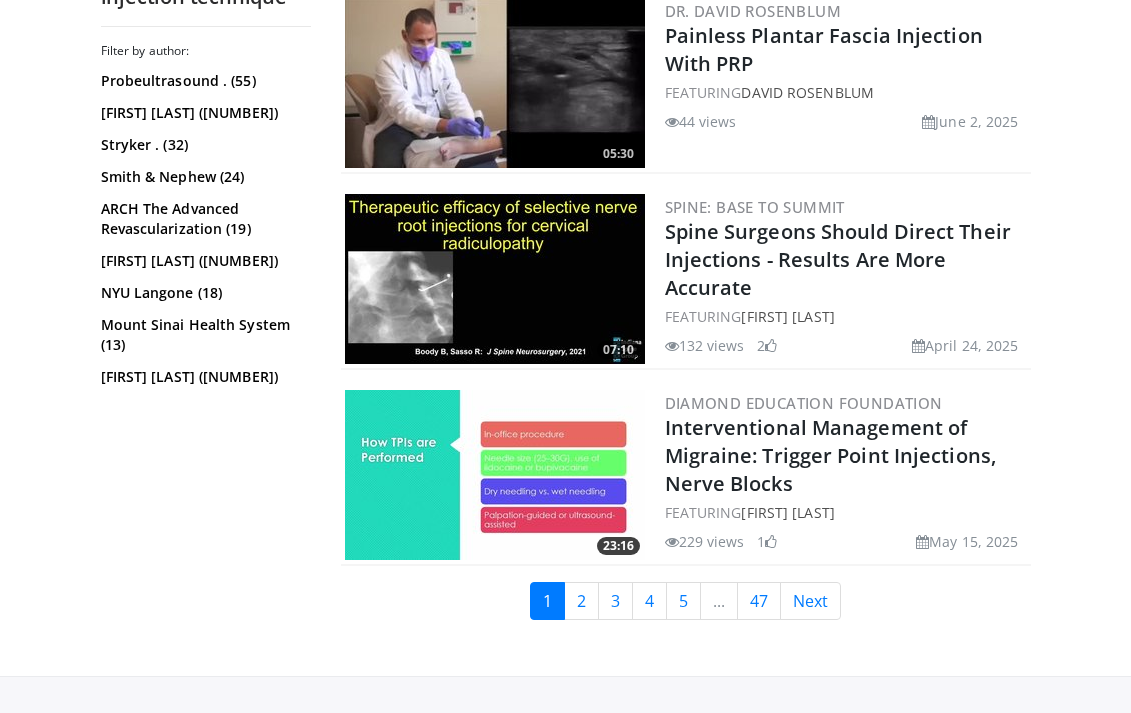 scroll, scrollTop: 5094, scrollLeft: 0, axis: vertical 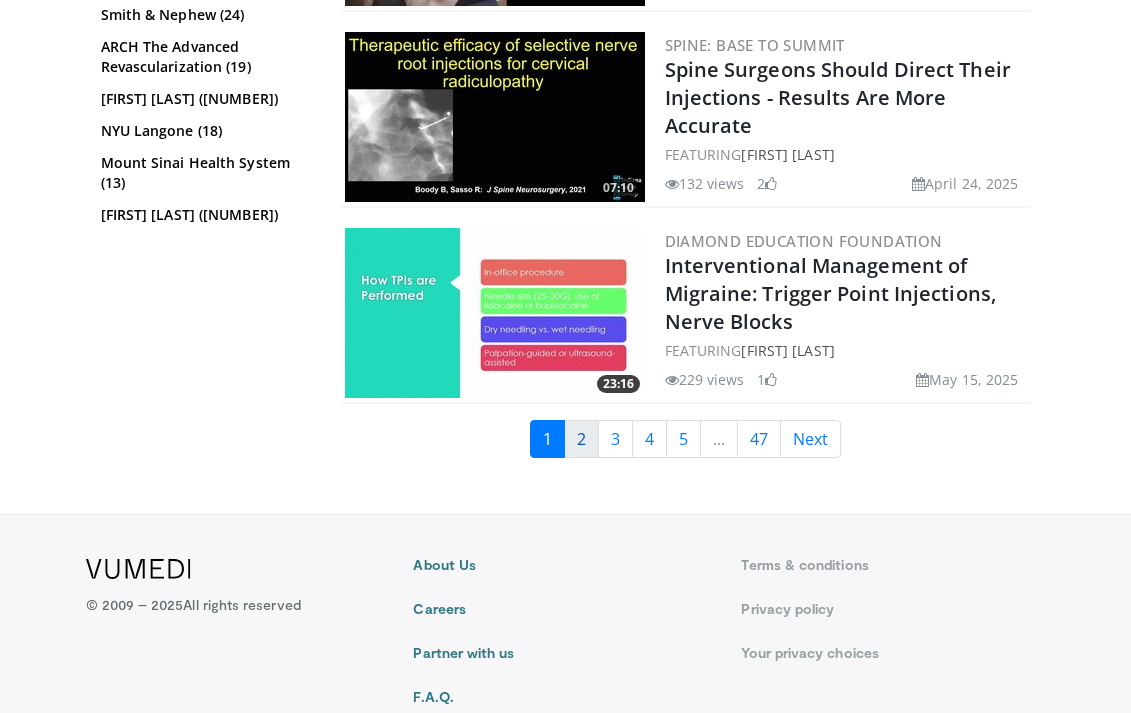 click on "2" at bounding box center [581, 439] 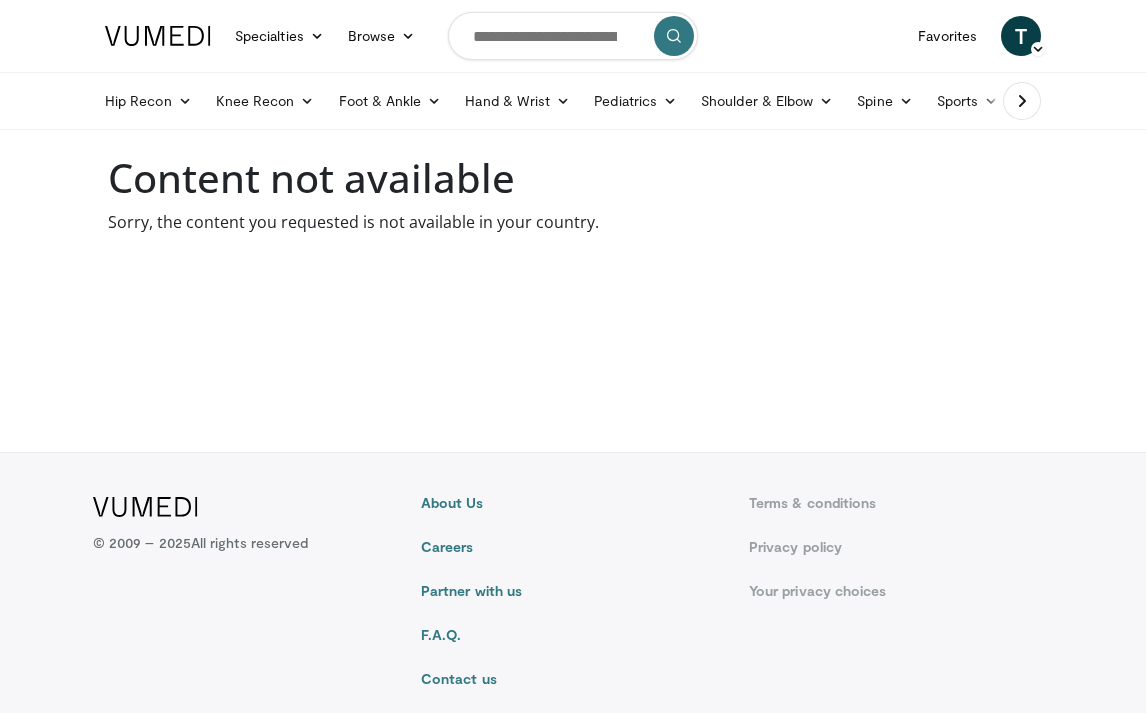 scroll, scrollTop: 0, scrollLeft: 0, axis: both 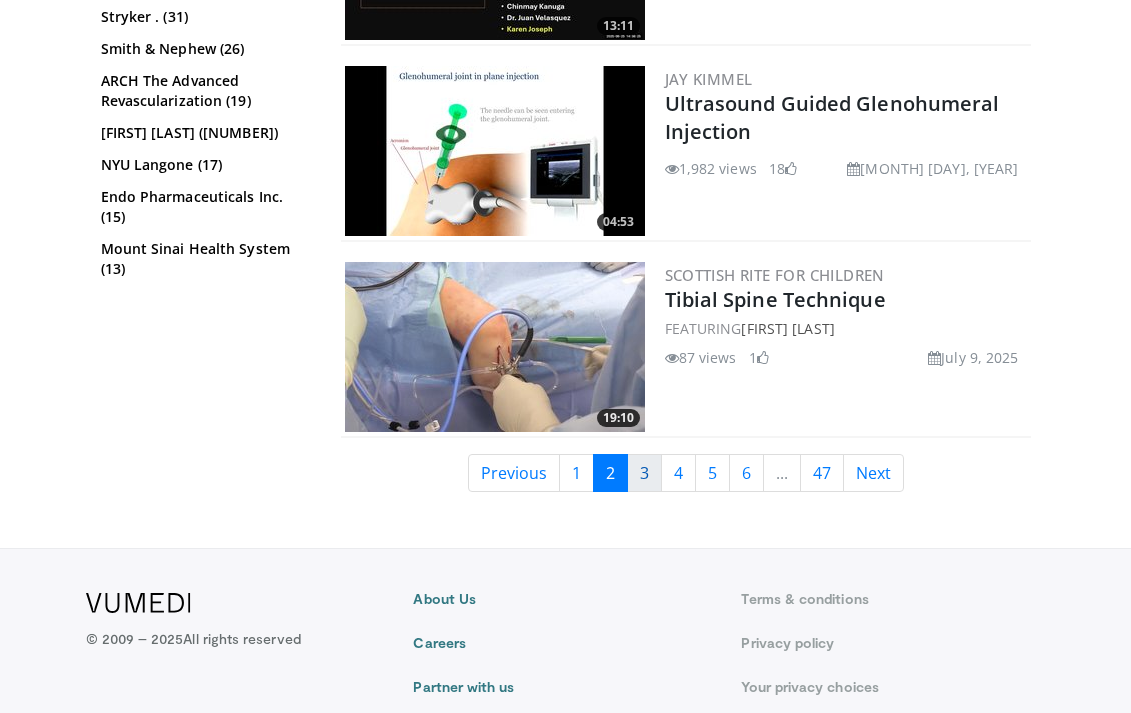 click on "3" at bounding box center [644, 473] 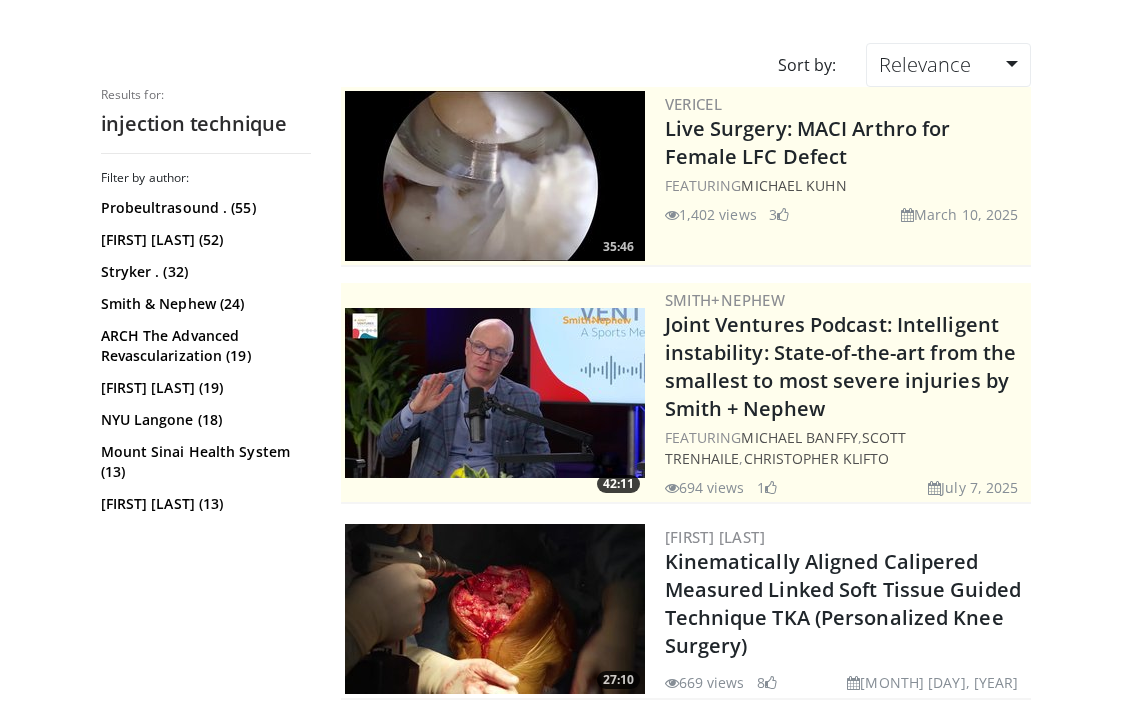 scroll, scrollTop: 0, scrollLeft: 0, axis: both 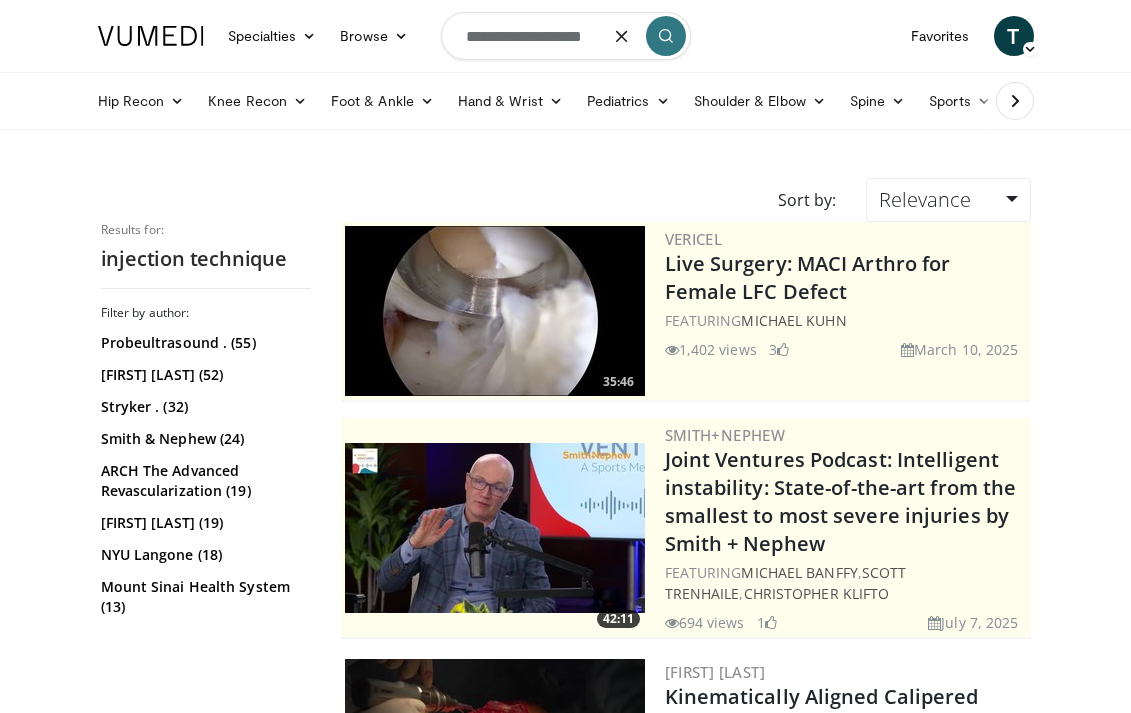 drag, startPoint x: 605, startPoint y: 37, endPoint x: 440, endPoint y: 35, distance: 165.01212 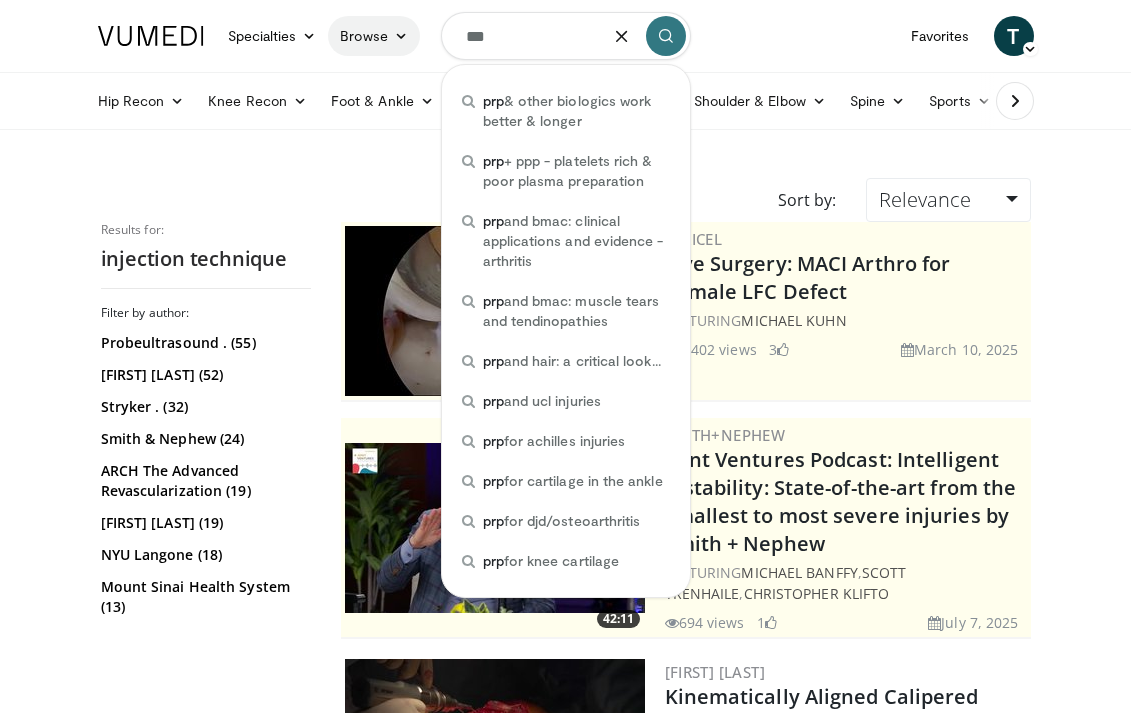 type on "***" 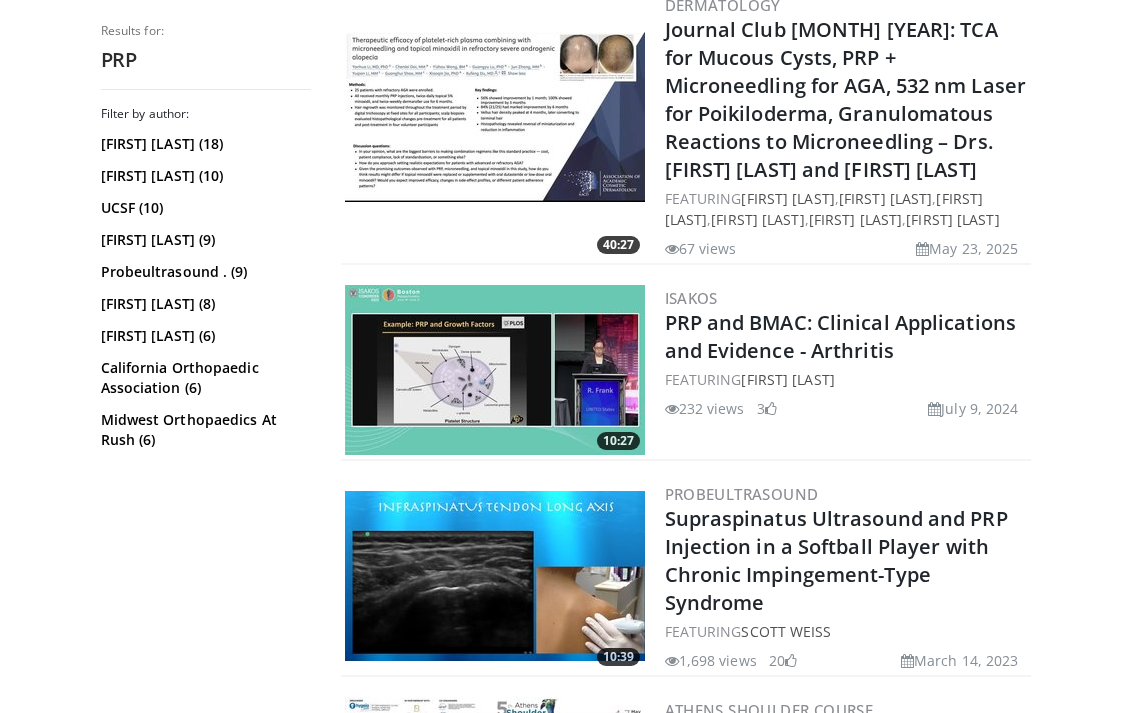 scroll, scrollTop: 4100, scrollLeft: 0, axis: vertical 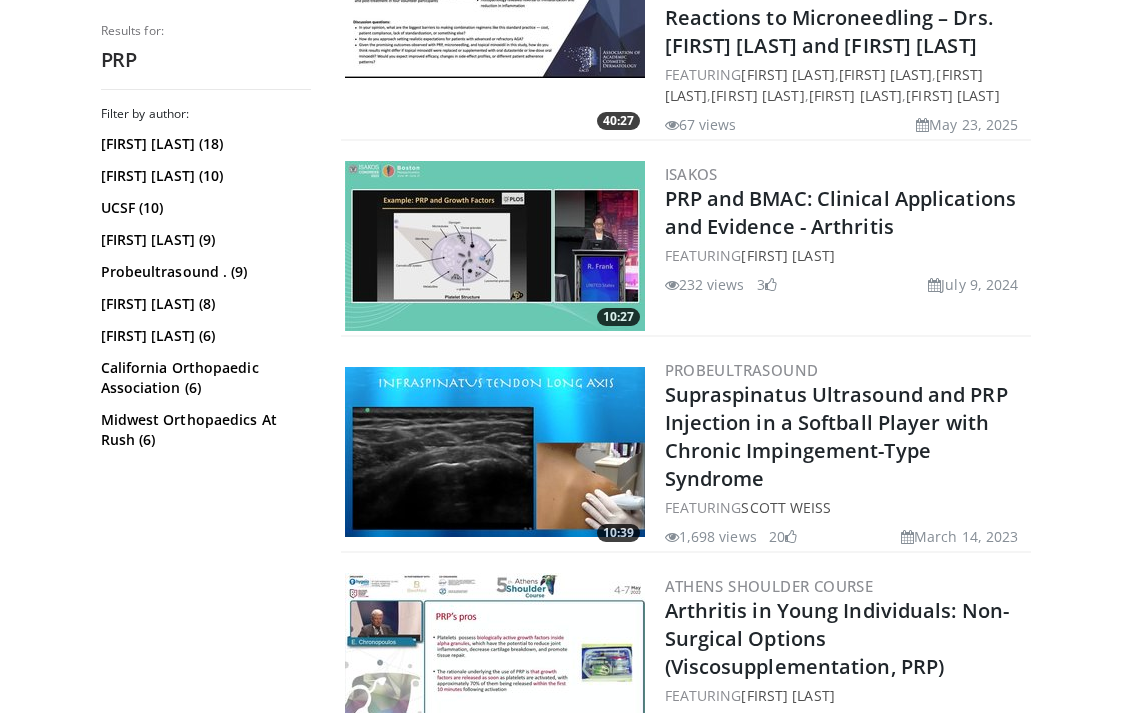 click on "Specialties
Adult & Family Medicine
Allergy, Asthma, Immunology
Anesthesiology
Cardiology
Dental
Dermatology
Endocrinology
Gastroenterology & Hepatology
General Surgery
Hematology & Oncology
Infectious Disease
Nephrology
Neurology
Neurosurgery
Obstetrics & Gynecology
Ophthalmology
Oral Maxillofacial
Orthopaedics
Otolaryngology
Pediatrics
Plastic Surgery
Podiatry
Psychiatry
Pulmonology
Radiation Oncology
Radiology
Rheumatology
Urology" at bounding box center (565, -1294) 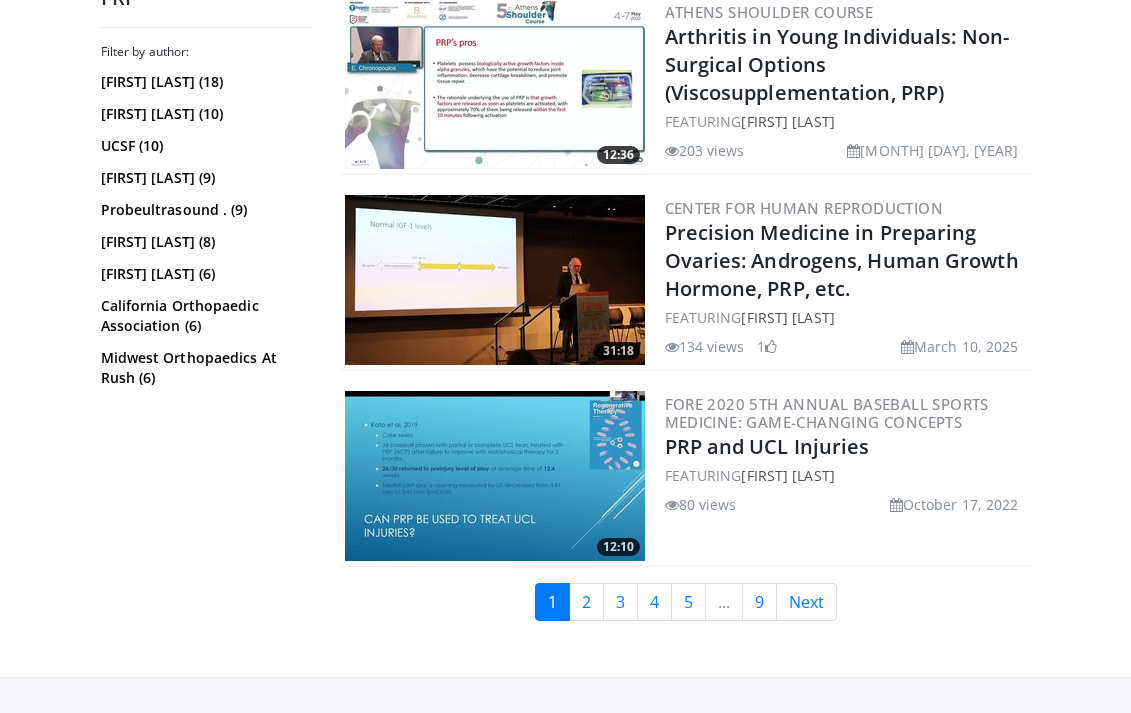 scroll, scrollTop: 4700, scrollLeft: 0, axis: vertical 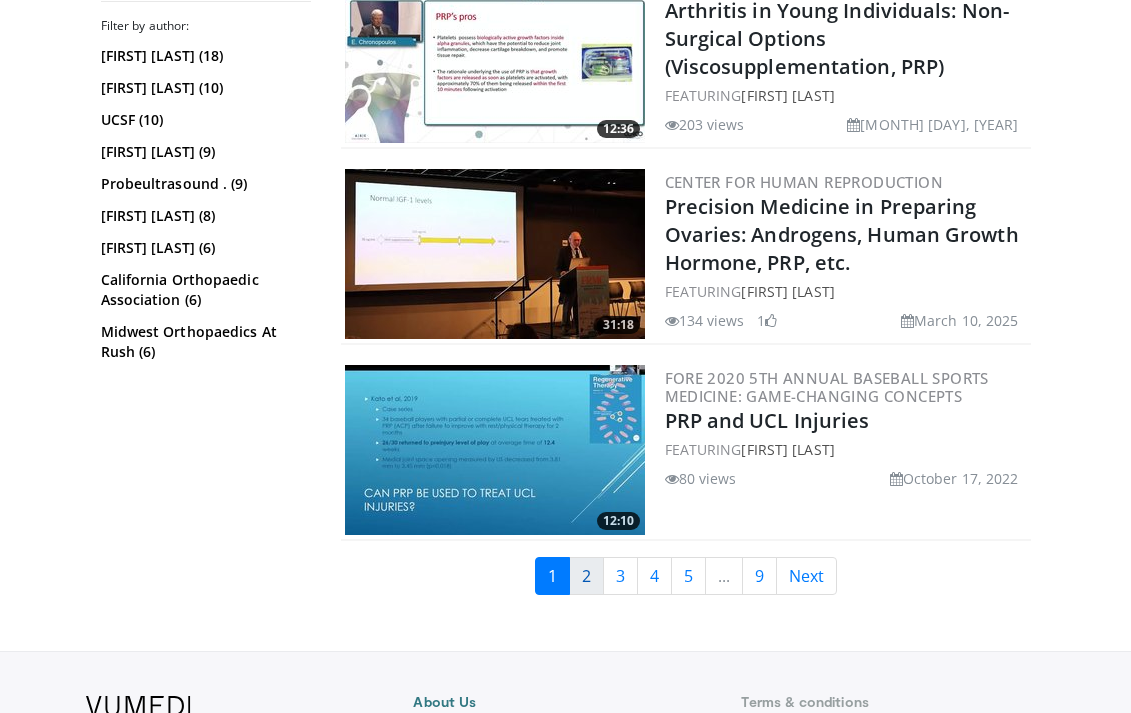 click on "2" at bounding box center [586, 576] 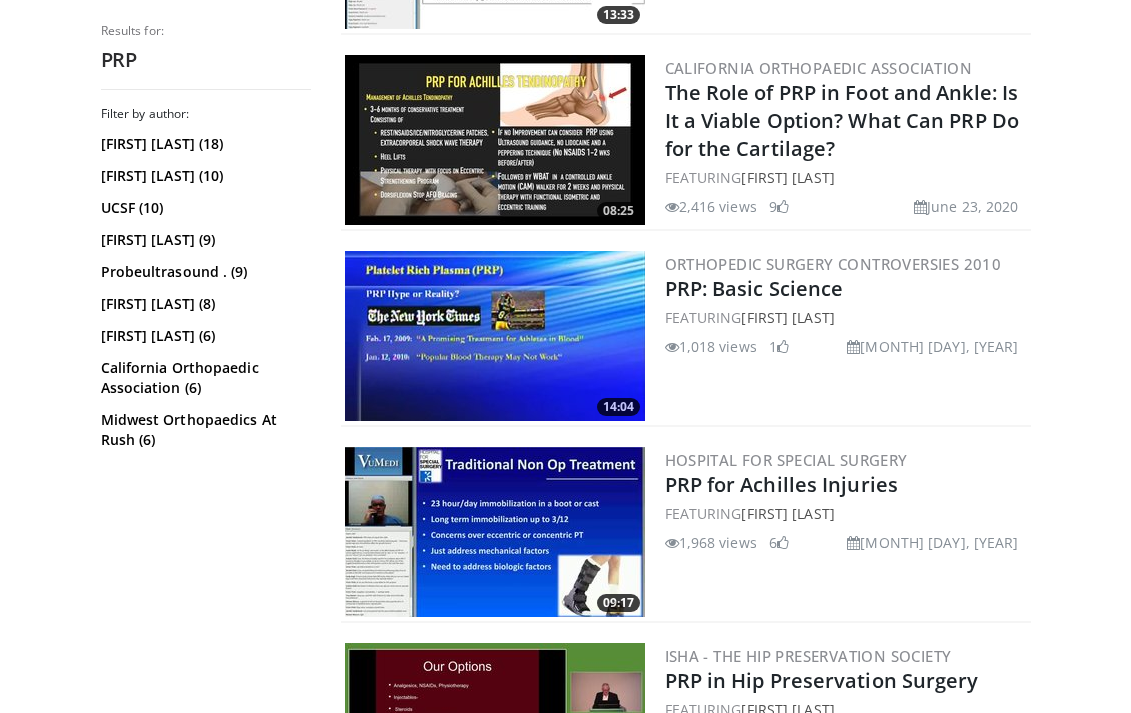 scroll, scrollTop: 2200, scrollLeft: 0, axis: vertical 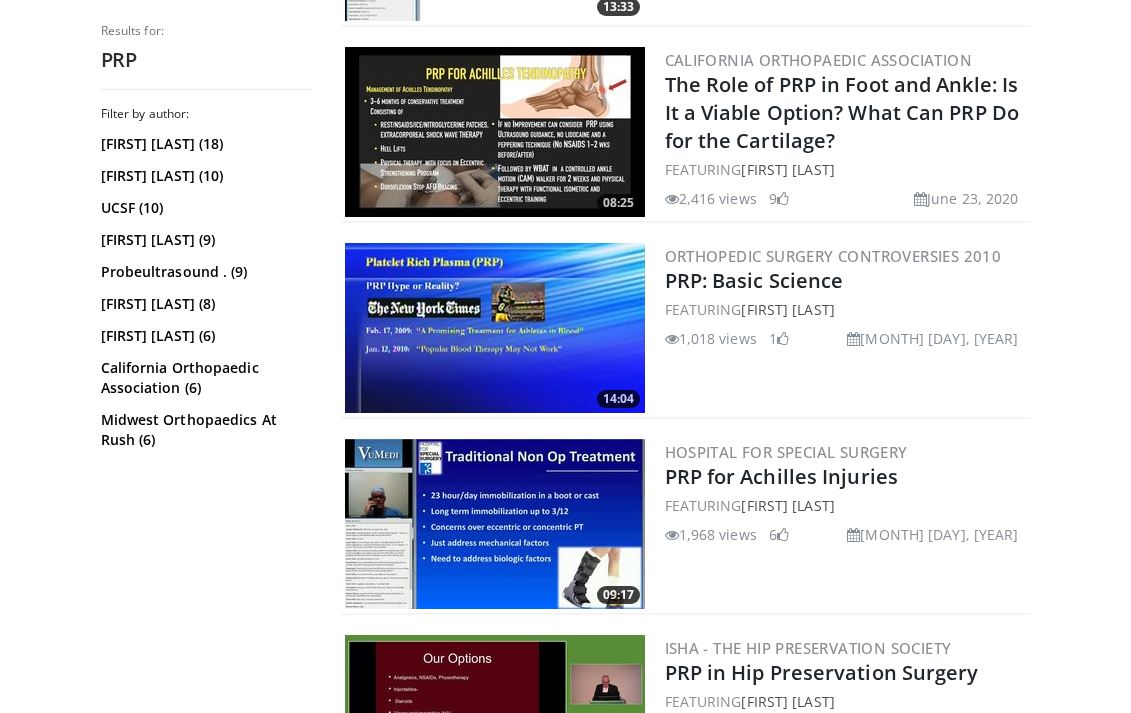 click at bounding box center [495, 328] 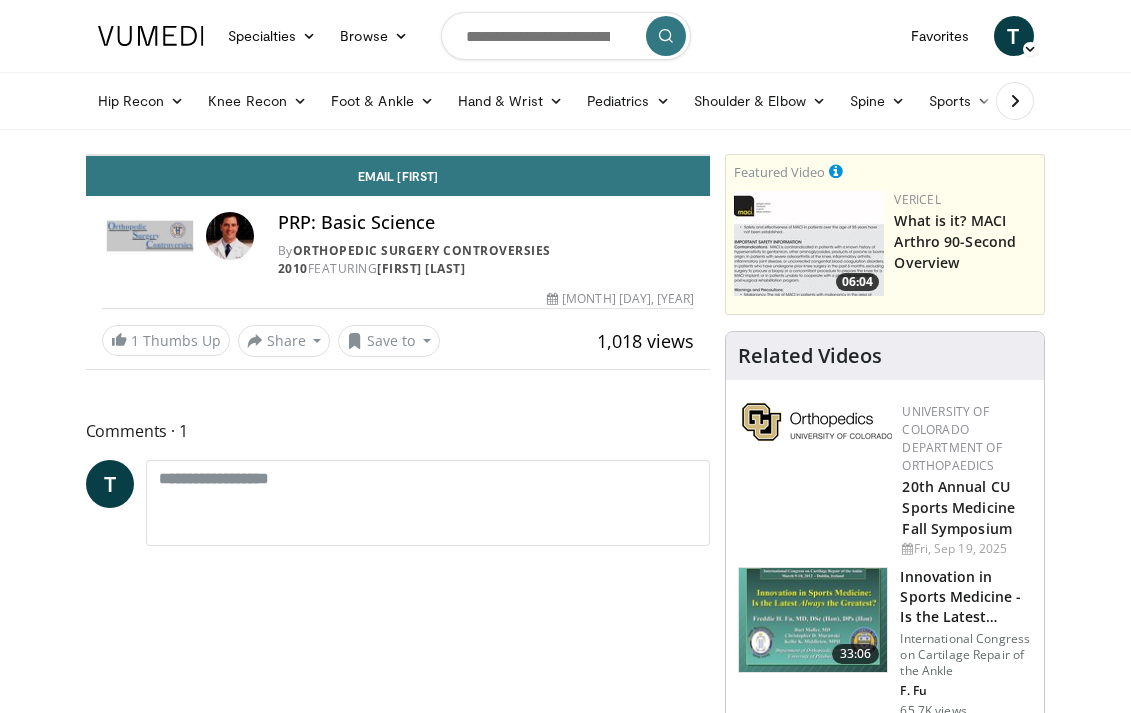 scroll, scrollTop: 0, scrollLeft: 0, axis: both 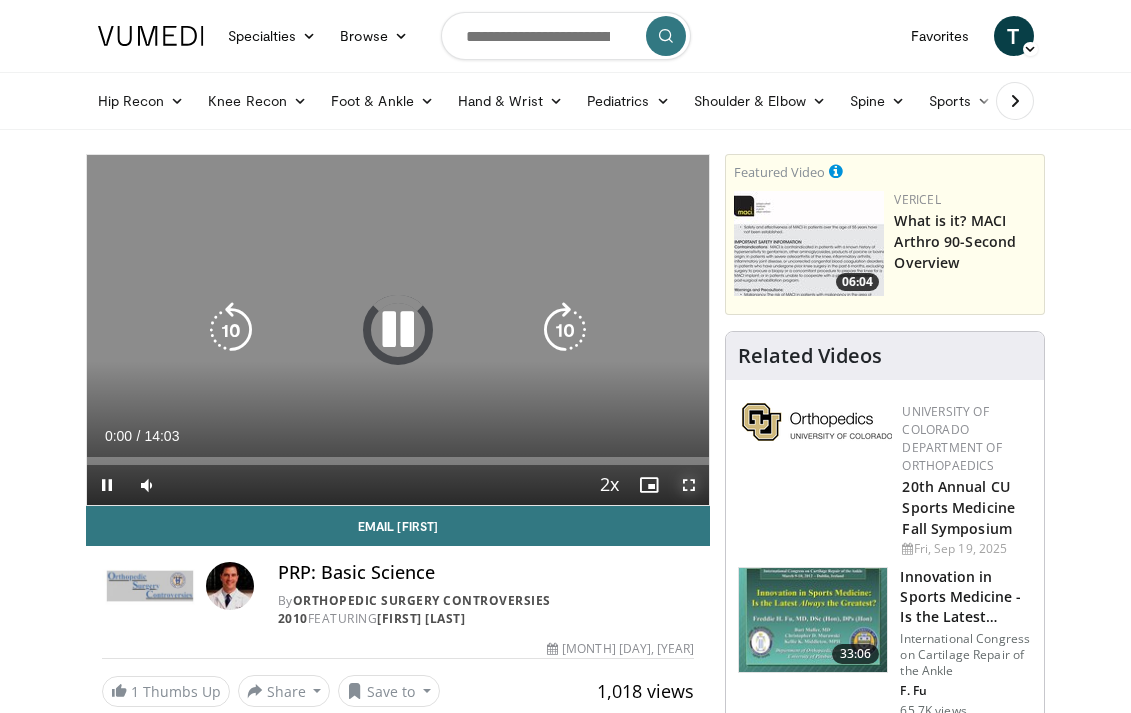 click at bounding box center (689, 485) 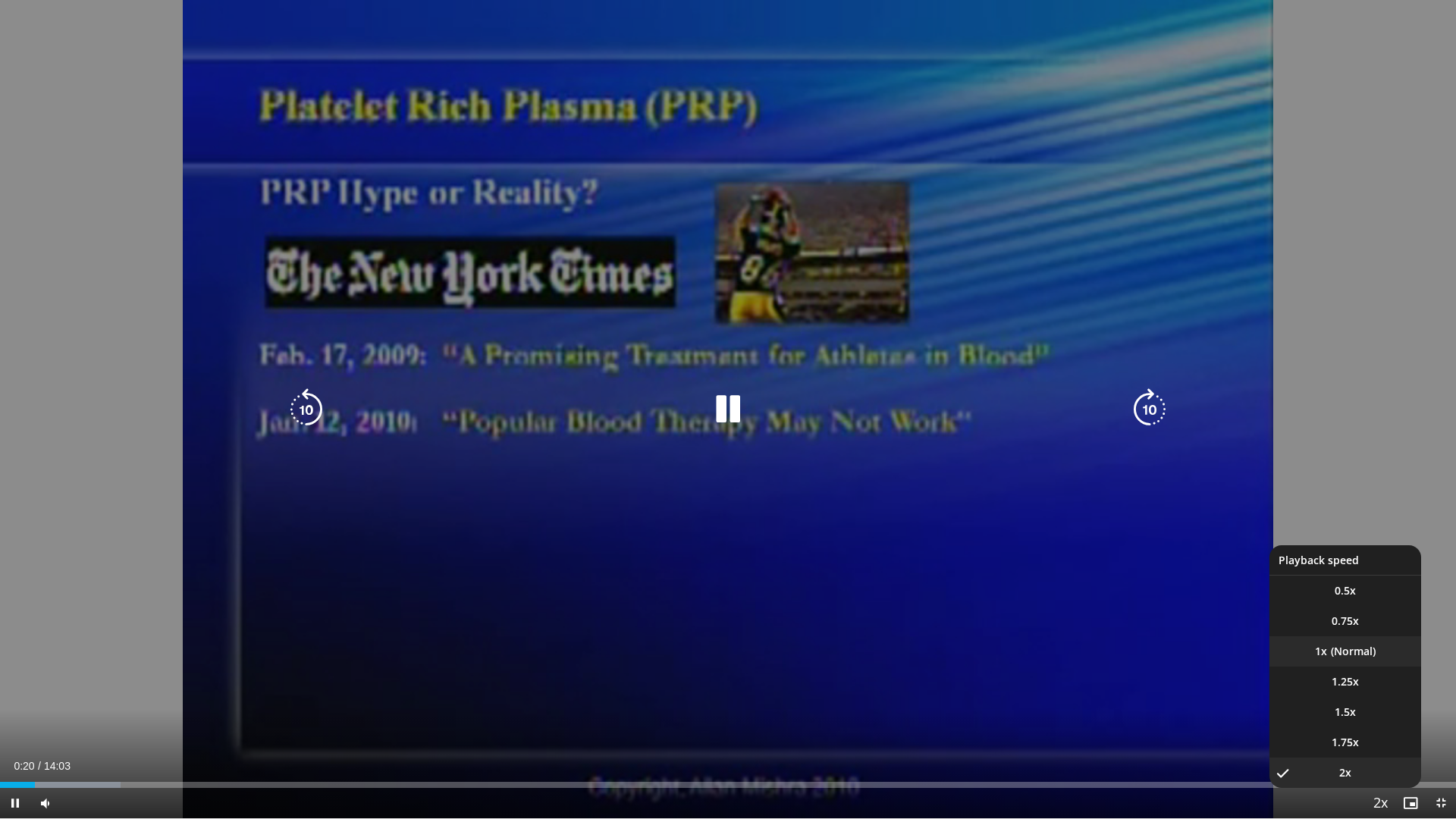 click on "1x" at bounding box center [1345, 651] 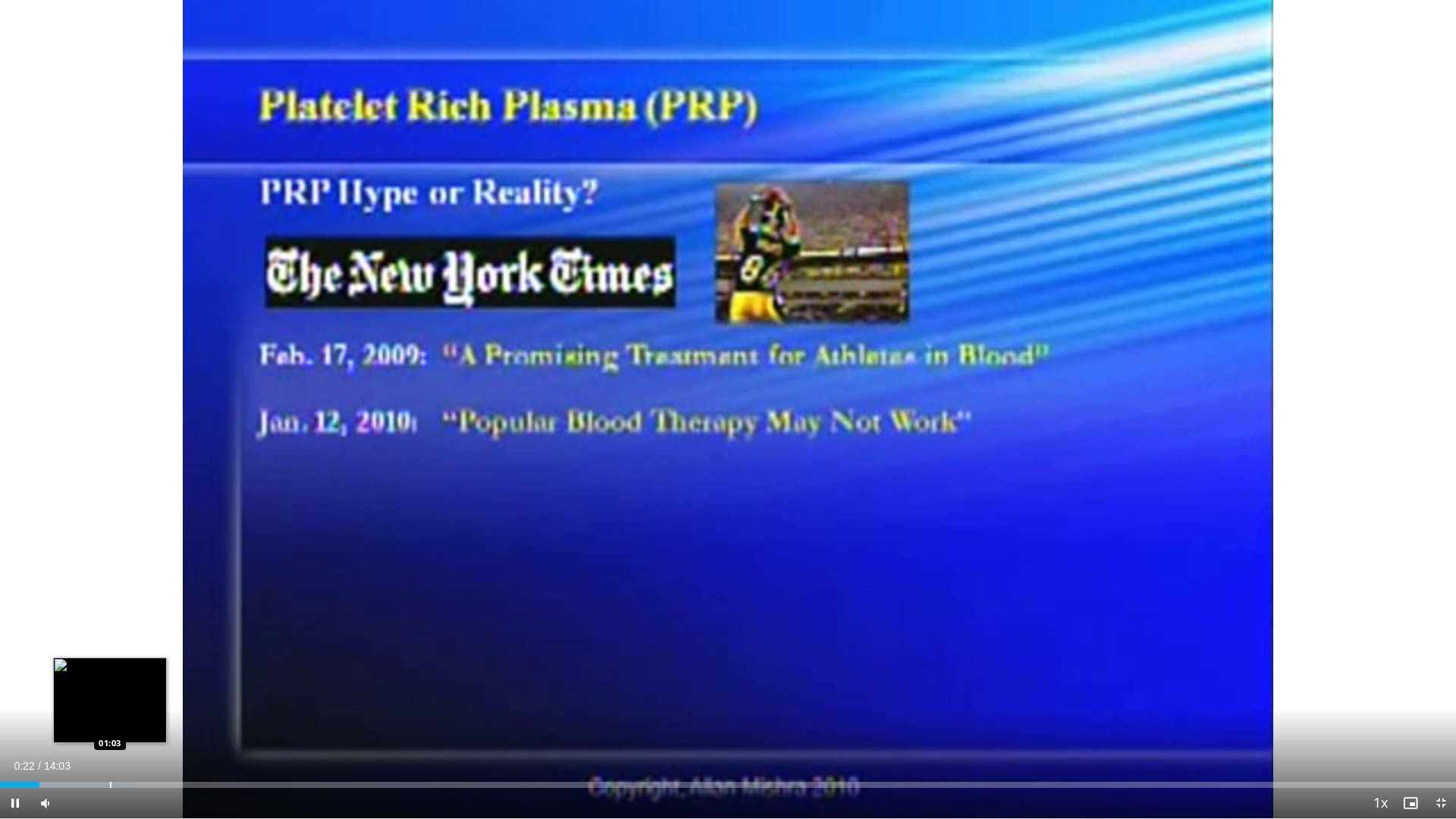 click on "Loaded :  9.46% 00:22 01:03" at bounding box center (728, 780) 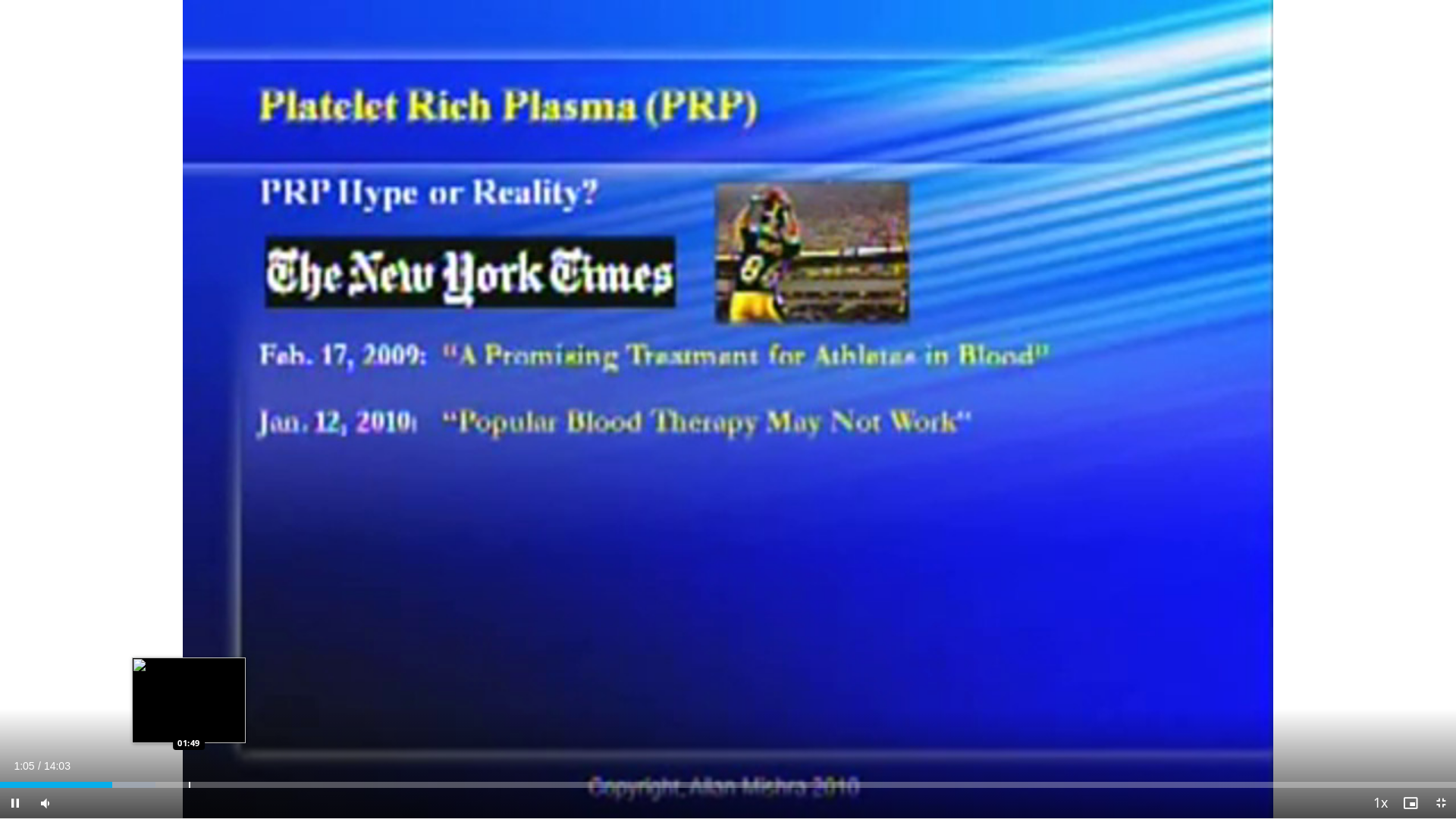 click on "Loaded :  10.68% 01:05 01:49" at bounding box center [728, 780] 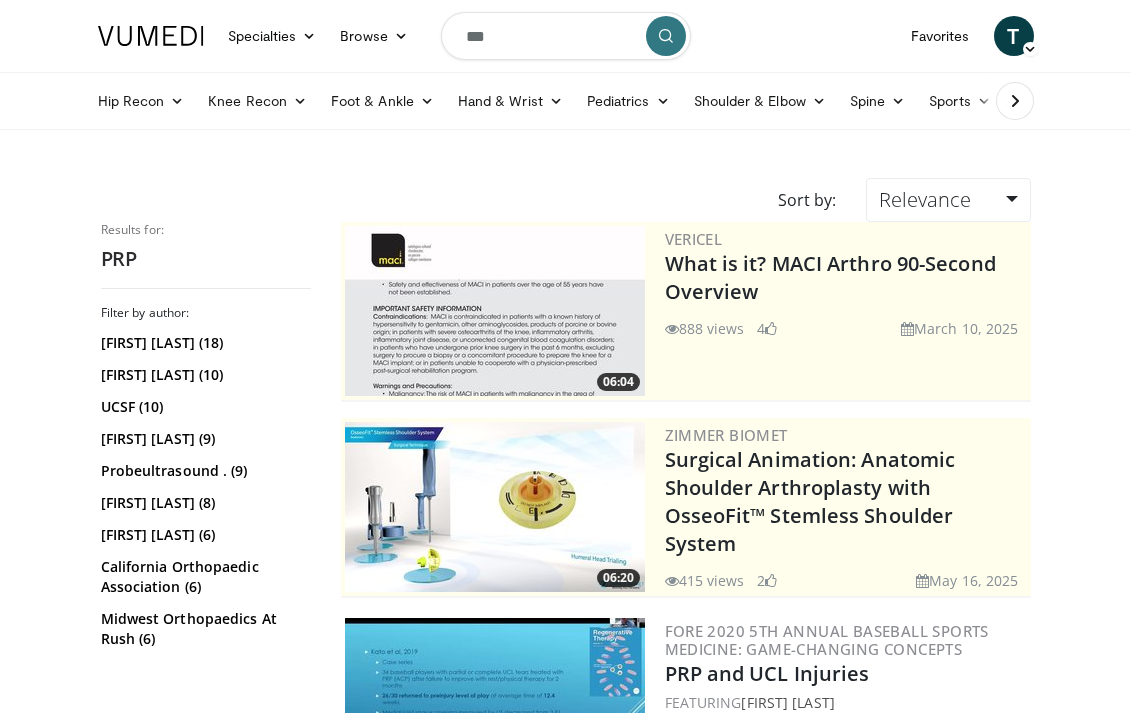 scroll, scrollTop: 2200, scrollLeft: 0, axis: vertical 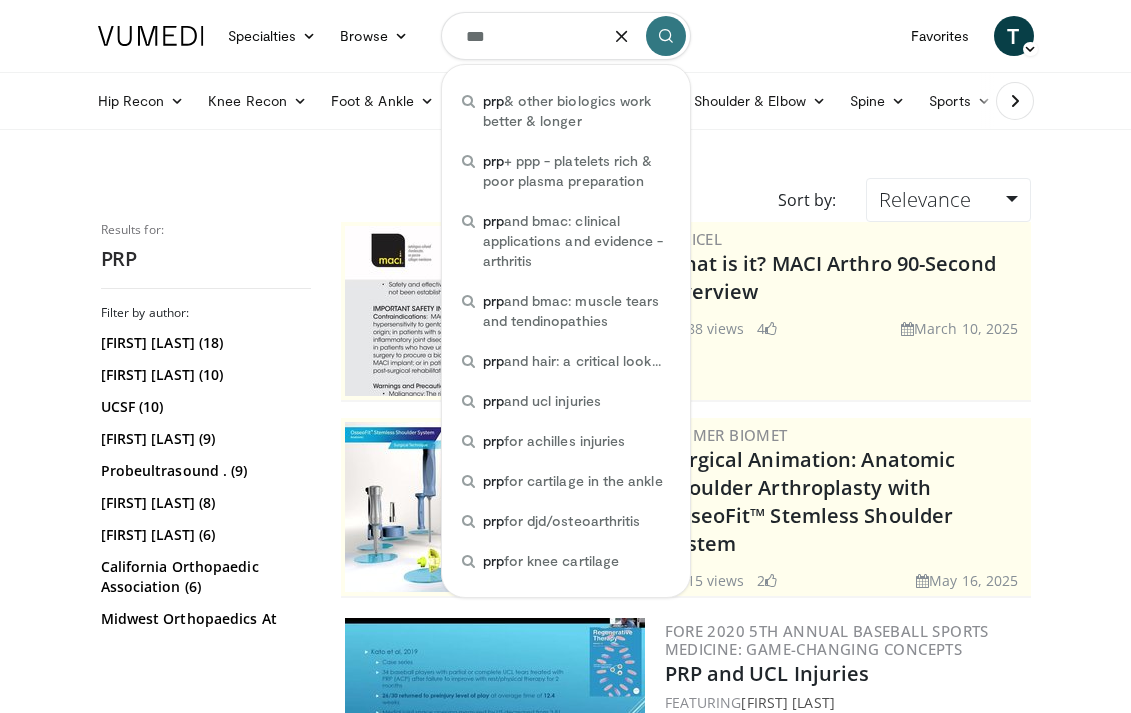 drag, startPoint x: 508, startPoint y: 41, endPoint x: 459, endPoint y: 37, distance: 49.162994 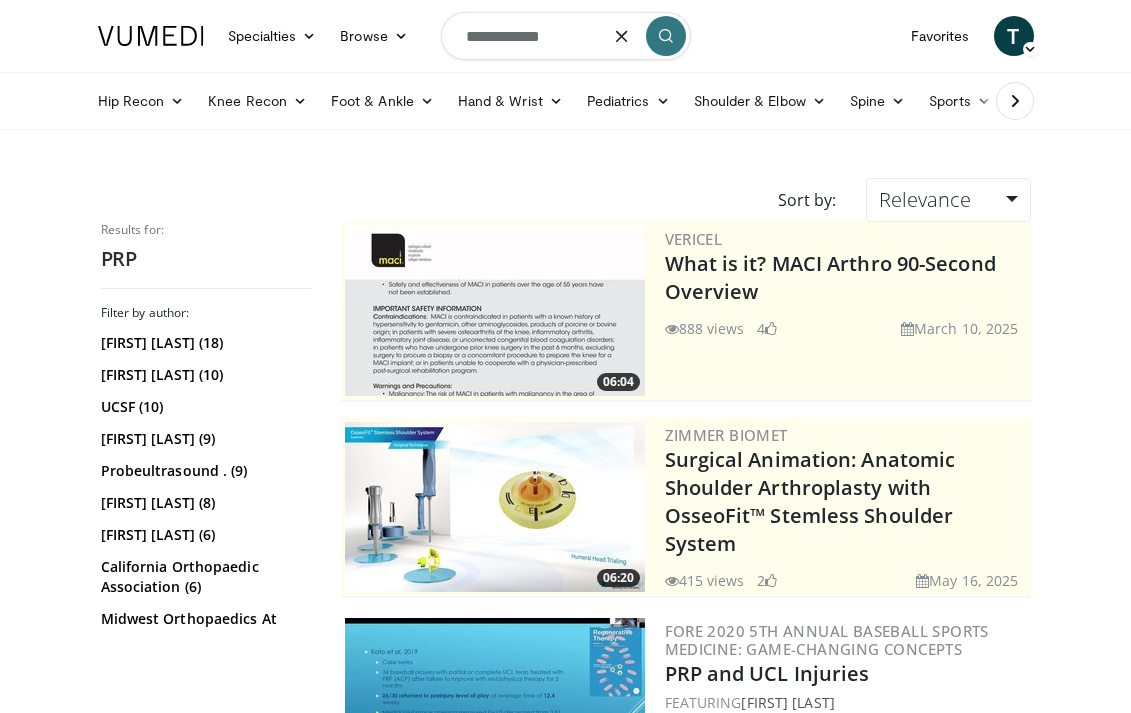 type on "**********" 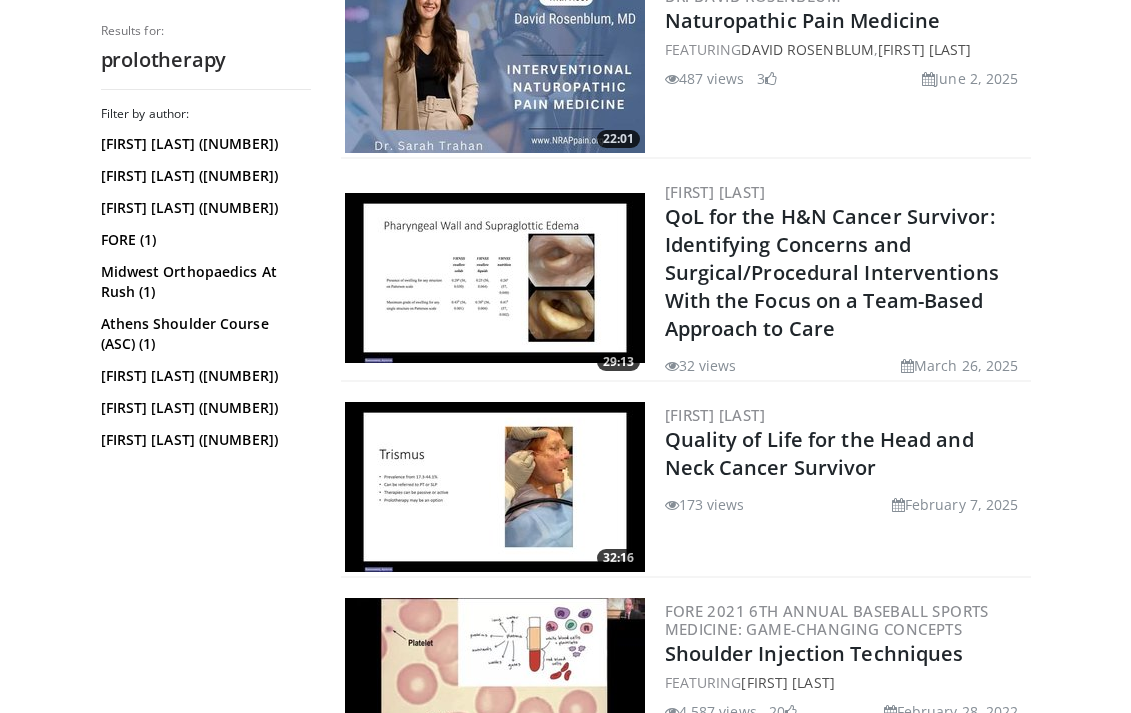 scroll, scrollTop: 232, scrollLeft: 0, axis: vertical 